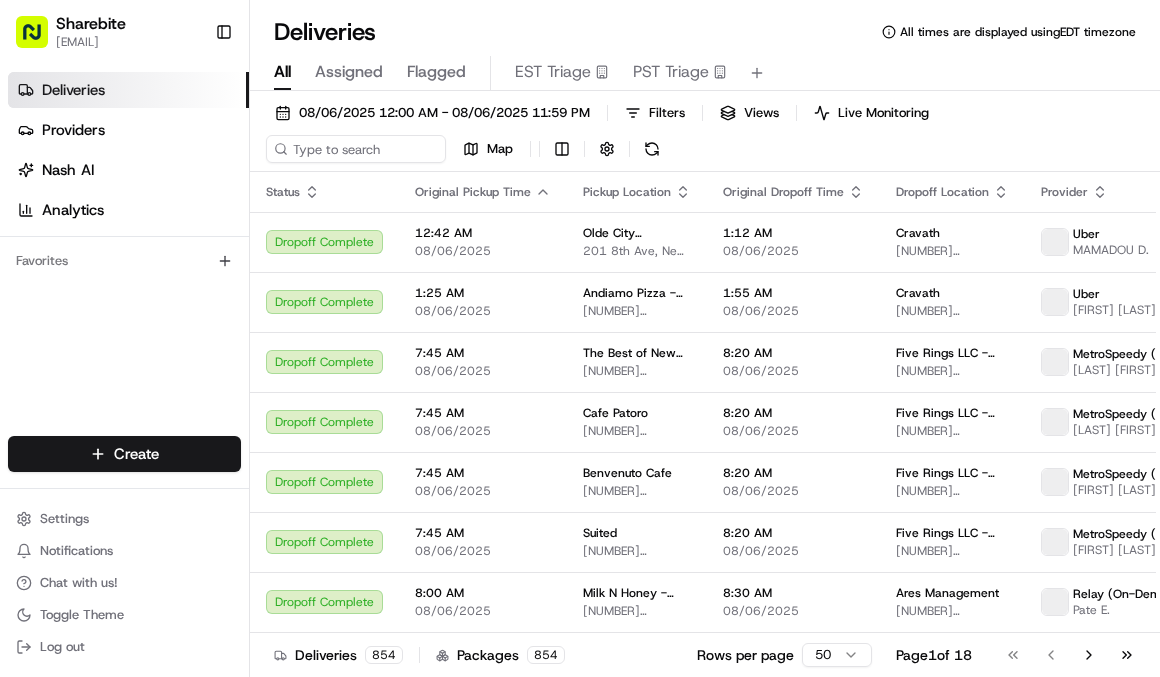 scroll, scrollTop: 0, scrollLeft: 0, axis: both 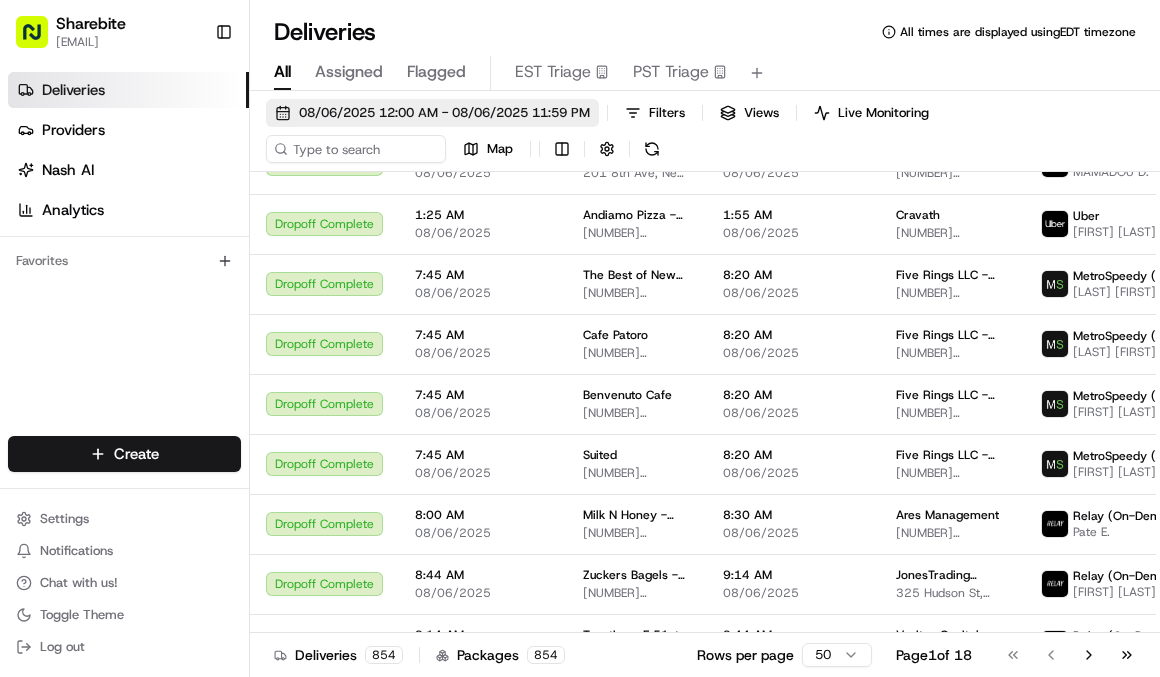 click on "08/06/2025 12:00 AM - 08/06/2025 11:59 PM" at bounding box center [444, 113] 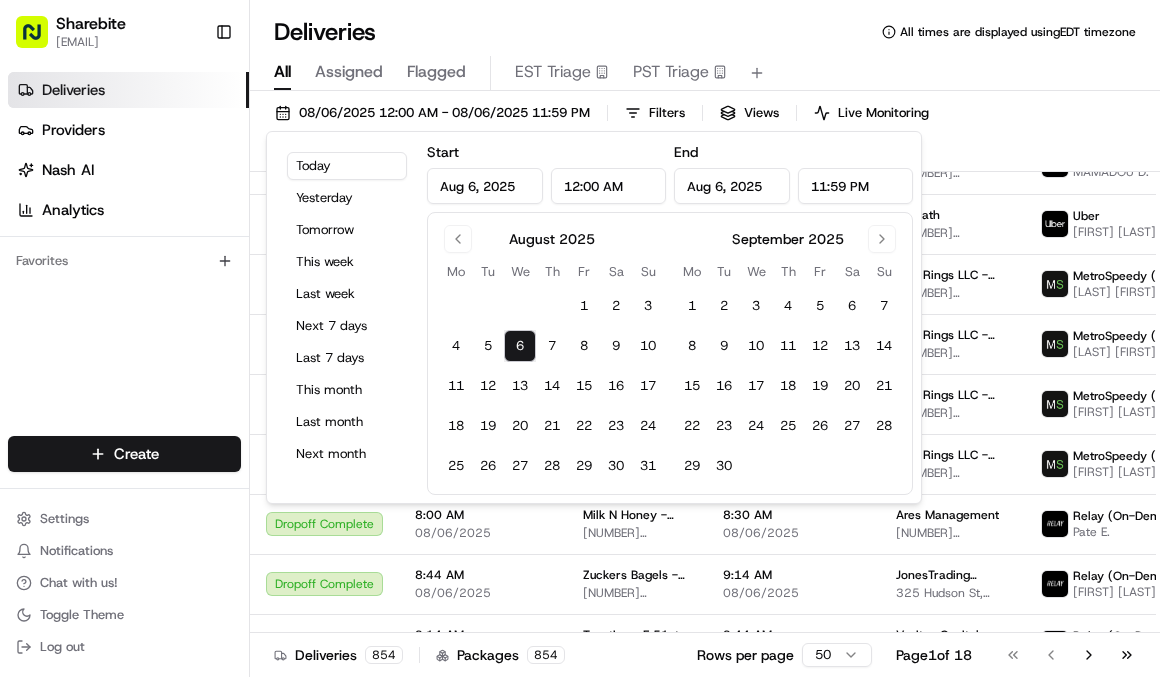 click on "Aug 6, 2025" at bounding box center (485, 186) 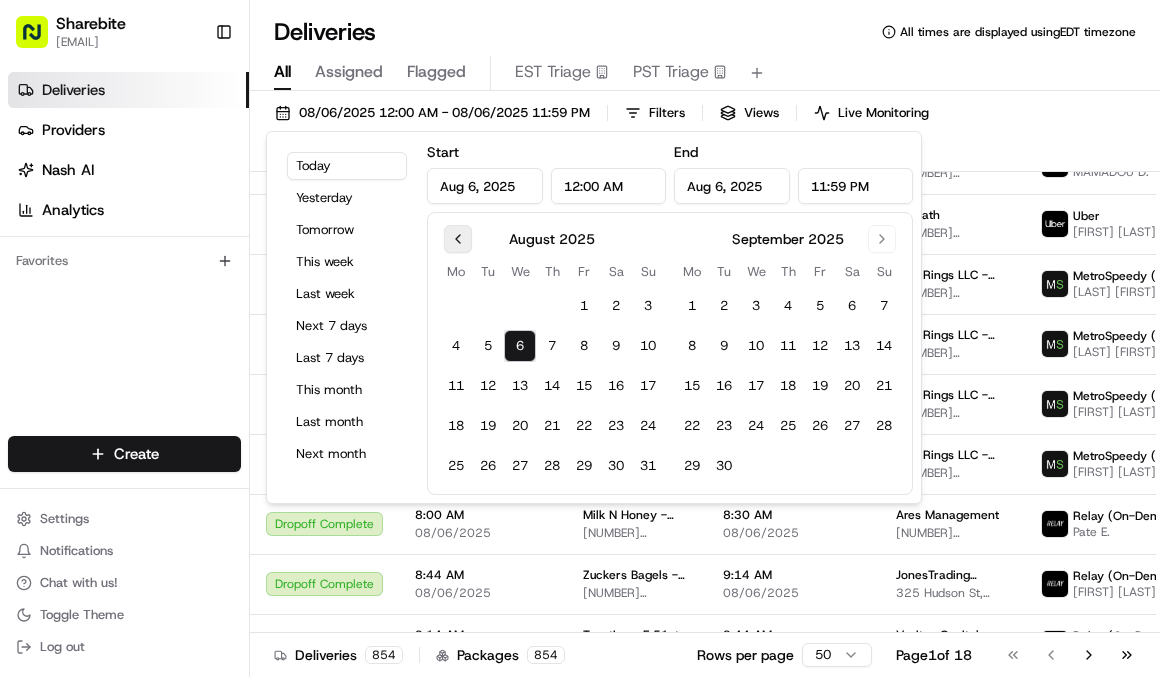 click at bounding box center [458, 239] 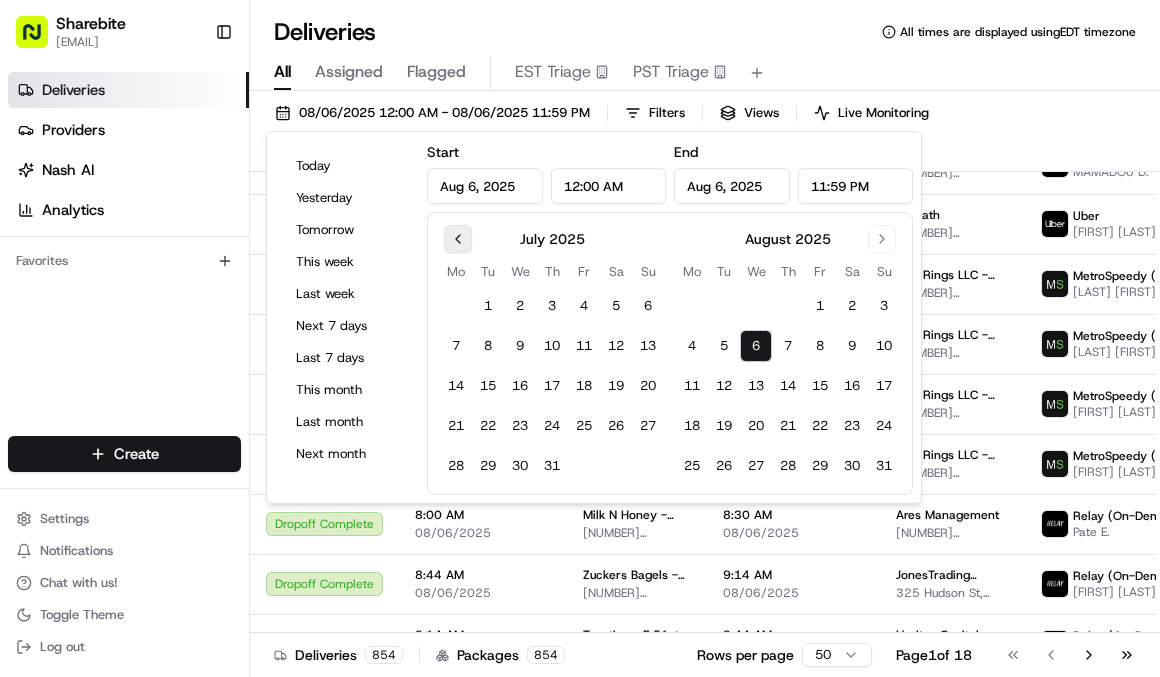 click at bounding box center (458, 239) 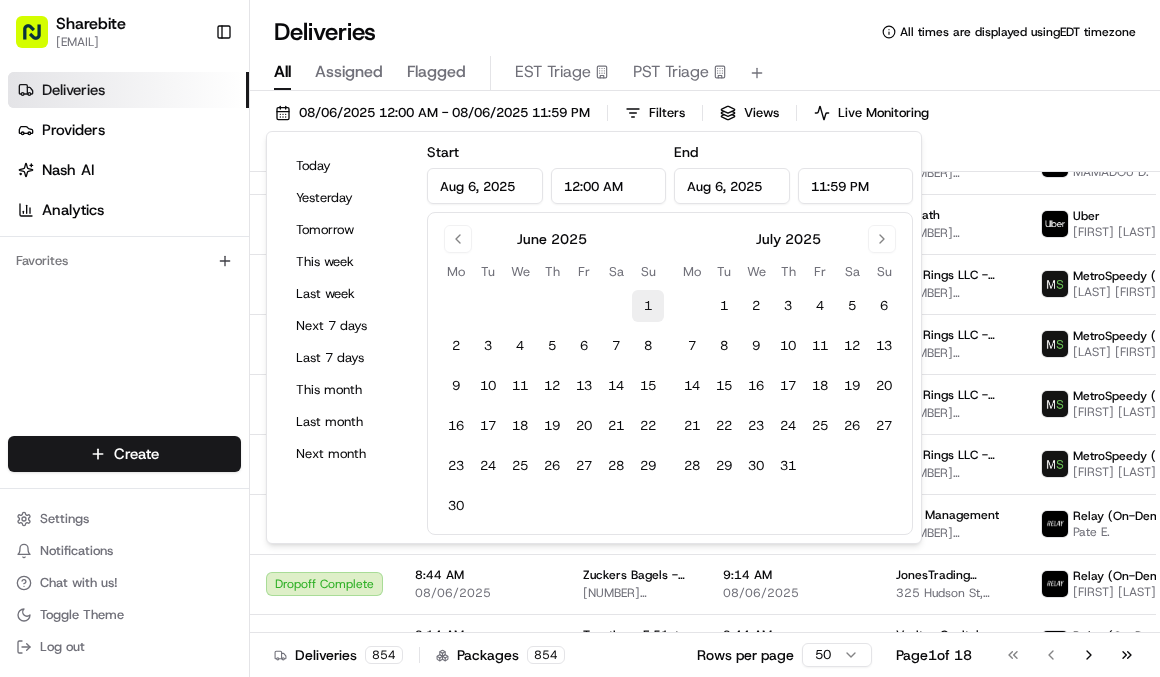 click on "1" at bounding box center (648, 306) 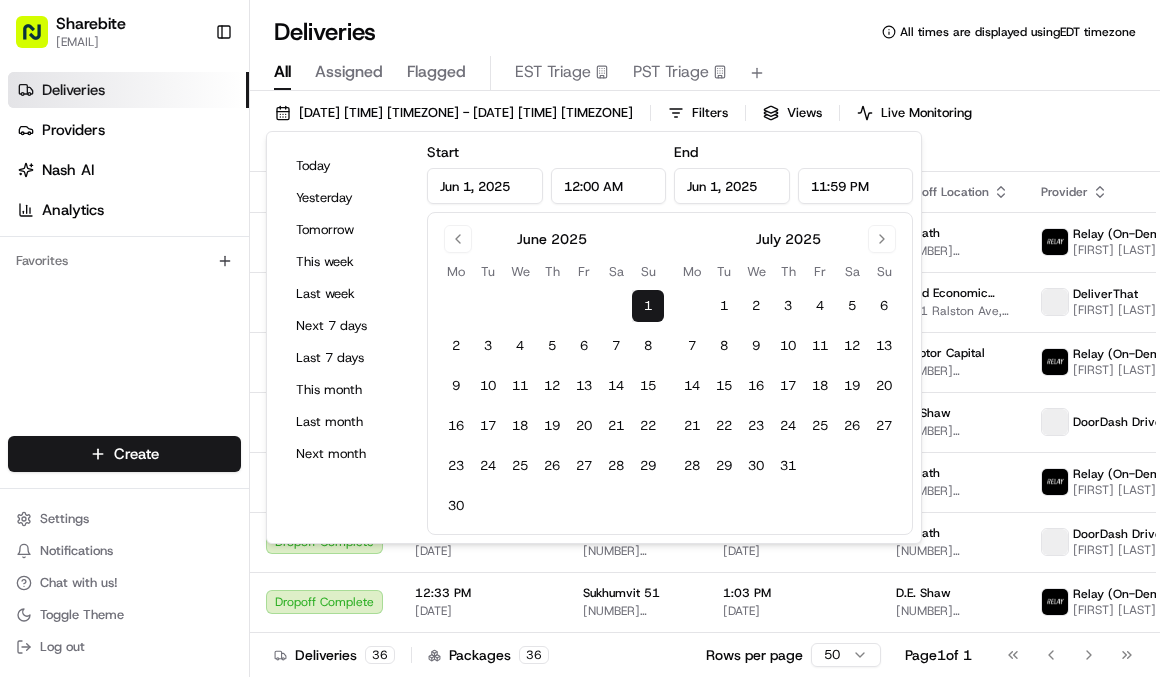 click on "Jun 1, 2025" at bounding box center (732, 186) 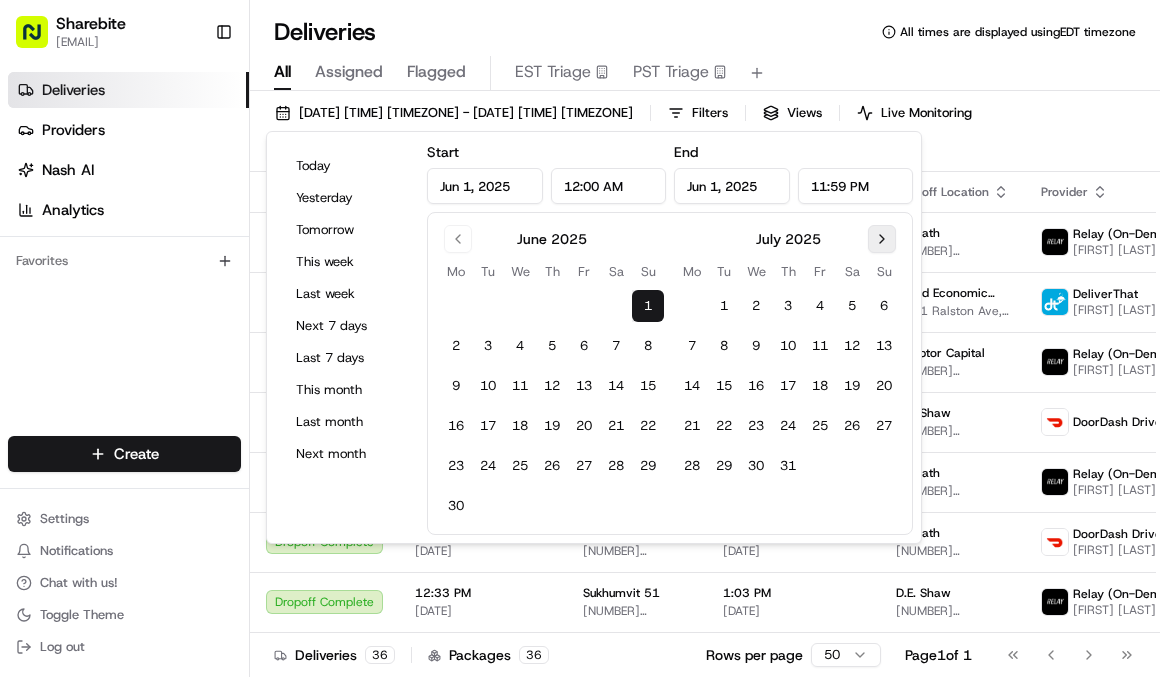 click at bounding box center (882, 239) 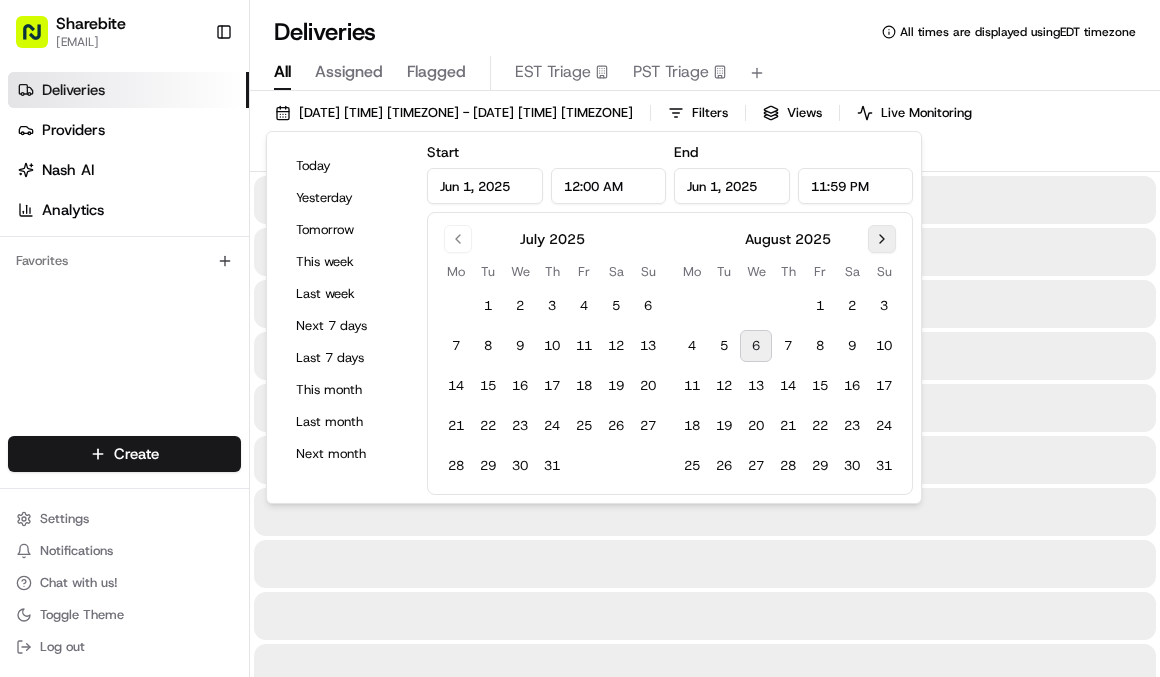 click at bounding box center (882, 239) 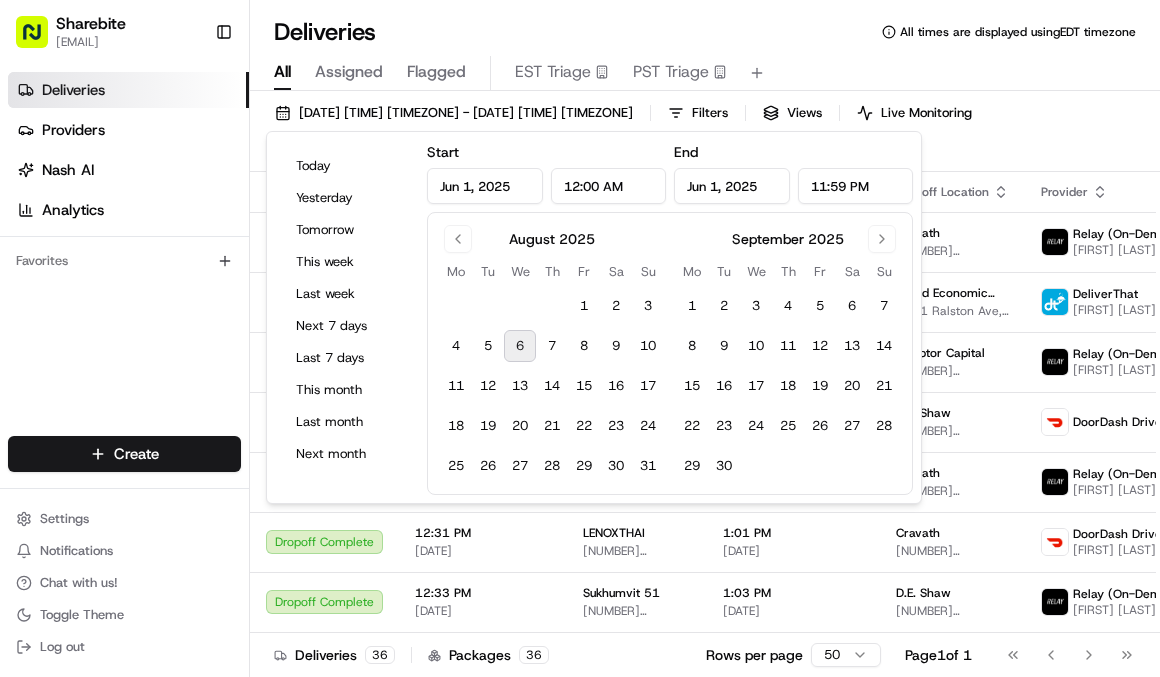 click on "6" at bounding box center [520, 346] 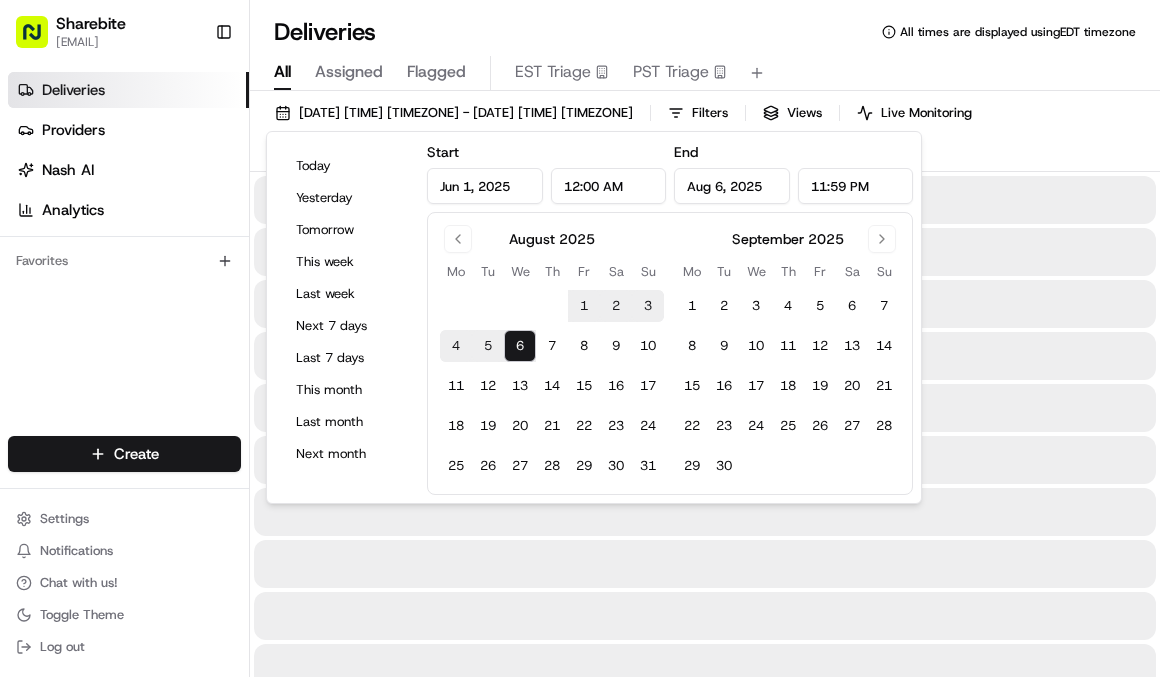 click on "[FIRST] [LAST] [DATE] [TIME] [TIMEZONE] Filters Views Live Monitoring Map" at bounding box center [705, 135] 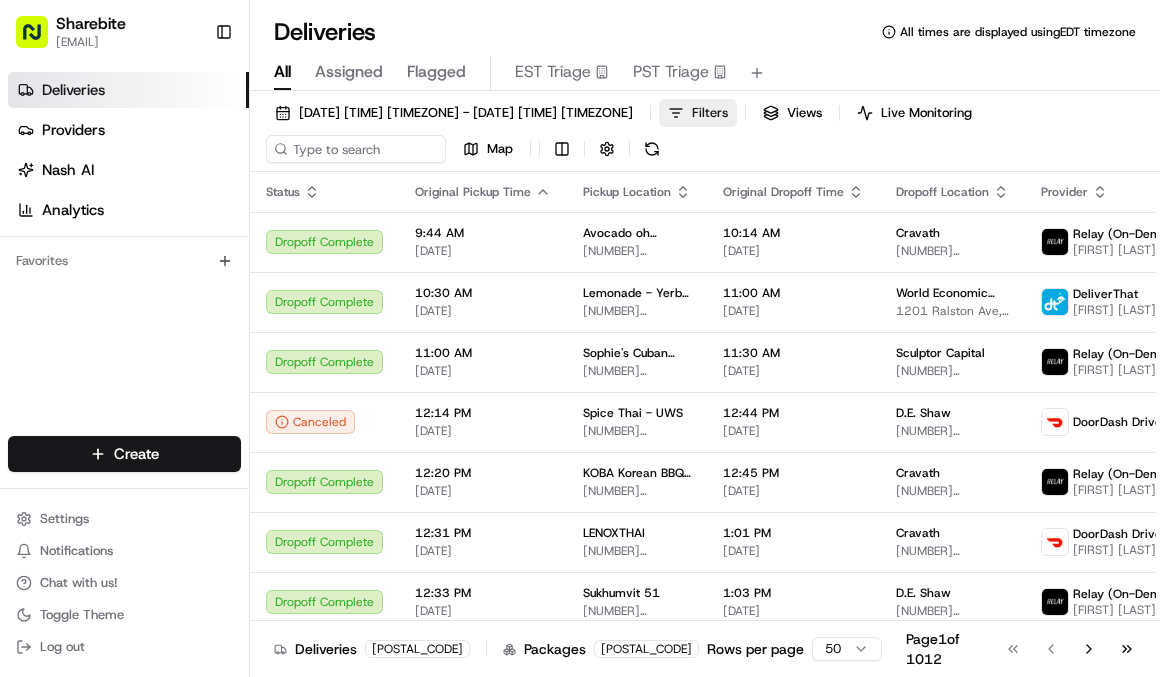 click on "Filters" at bounding box center [698, 113] 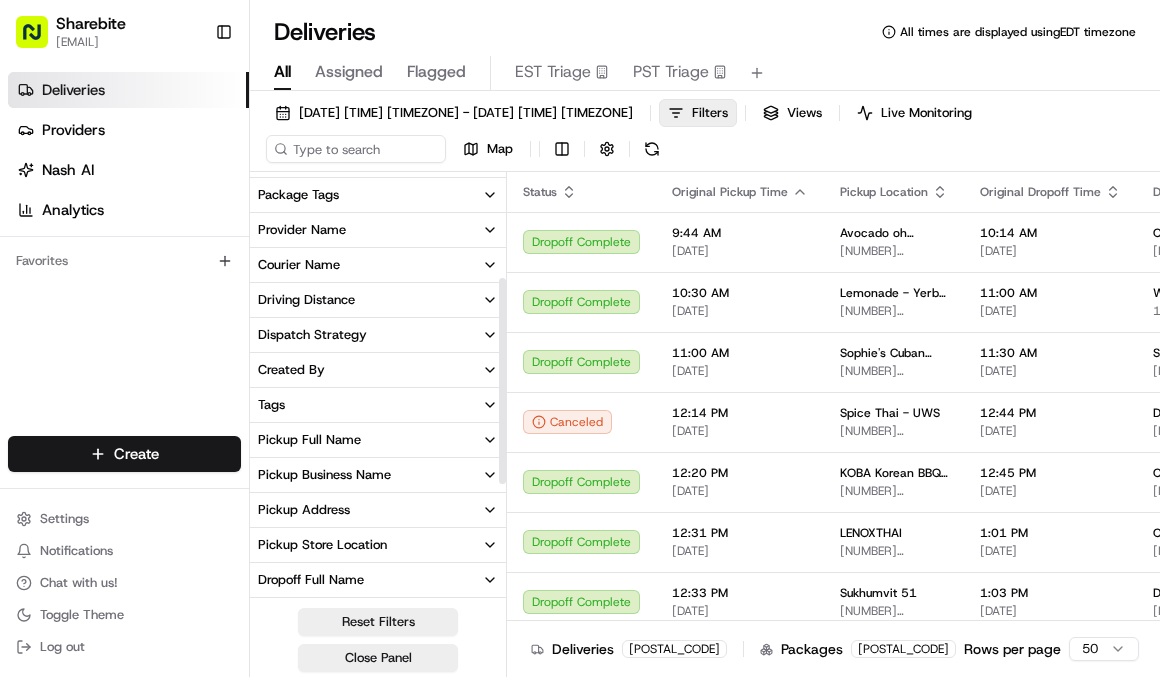 scroll, scrollTop: 210, scrollLeft: 0, axis: vertical 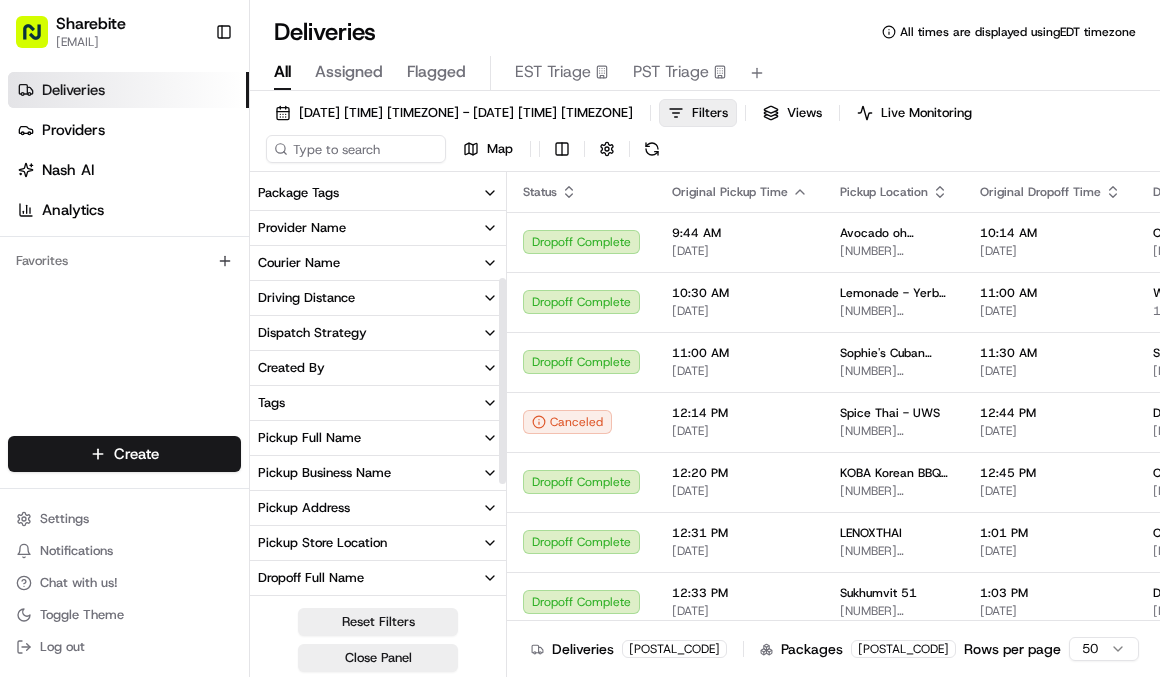 click on "Pickup Business Name" at bounding box center (378, 473) 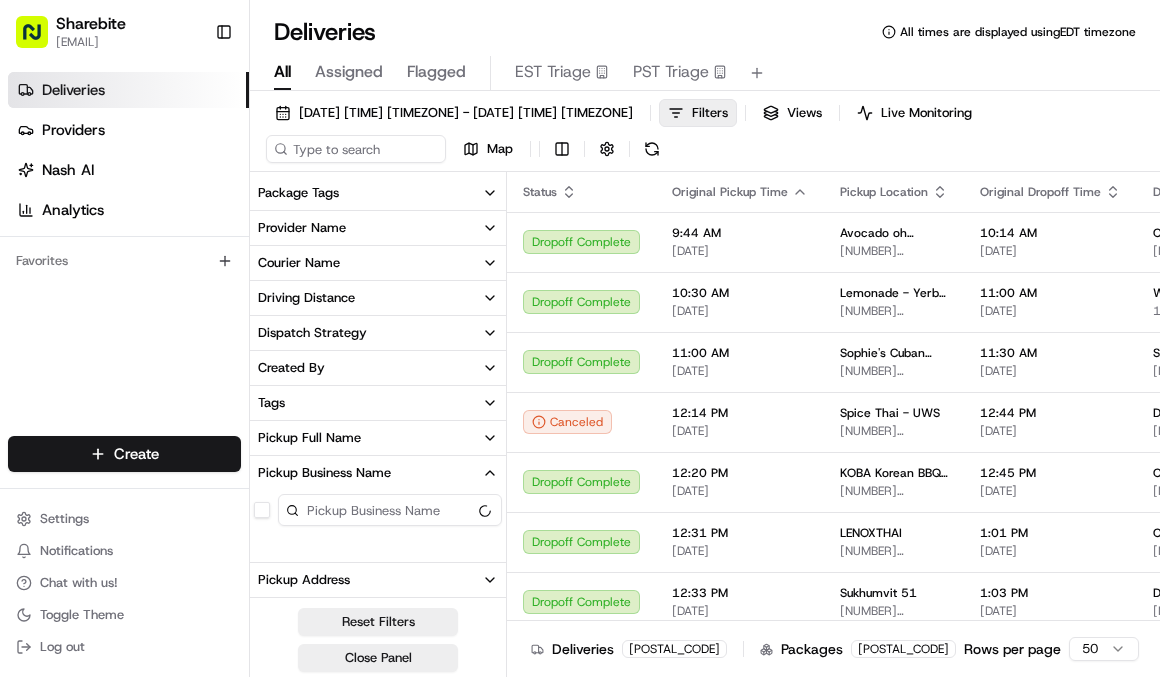 click at bounding box center [390, 510] 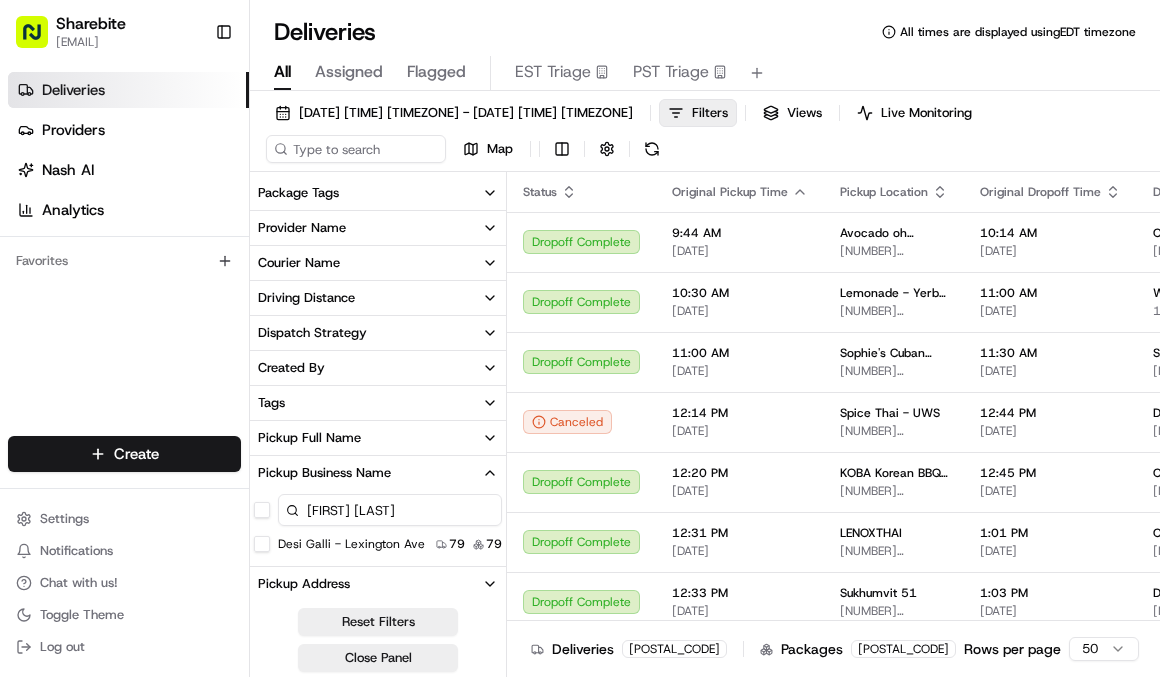 type on "[FIRST] [LAST]" 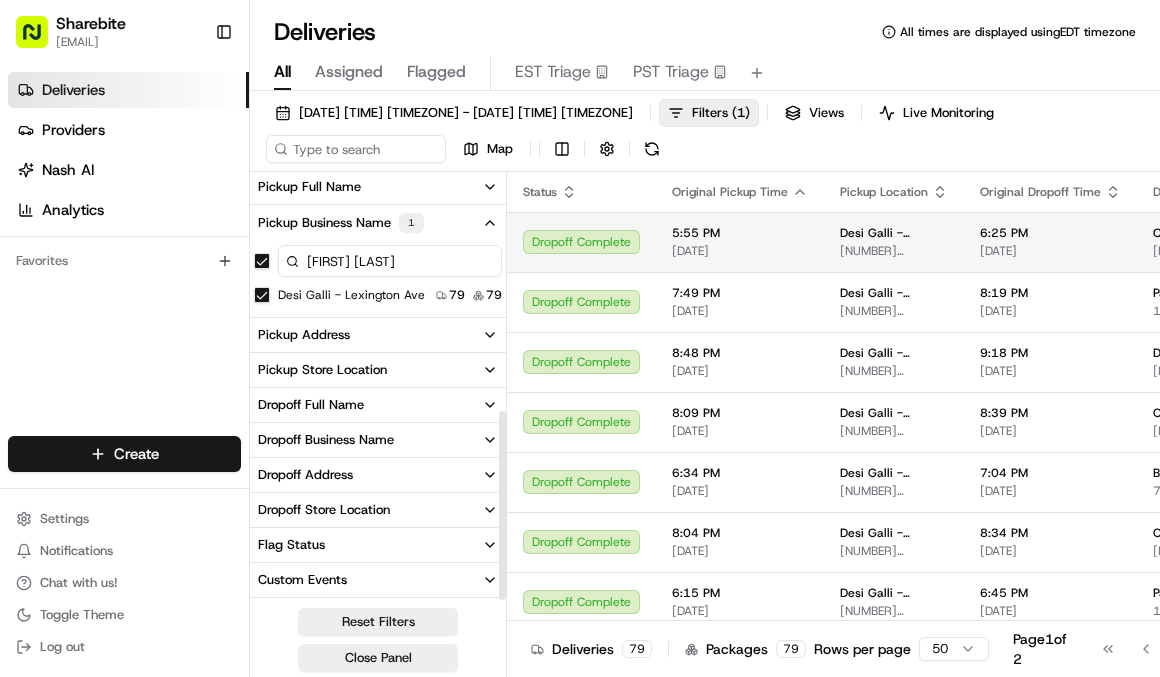 scroll, scrollTop: 527, scrollLeft: 0, axis: vertical 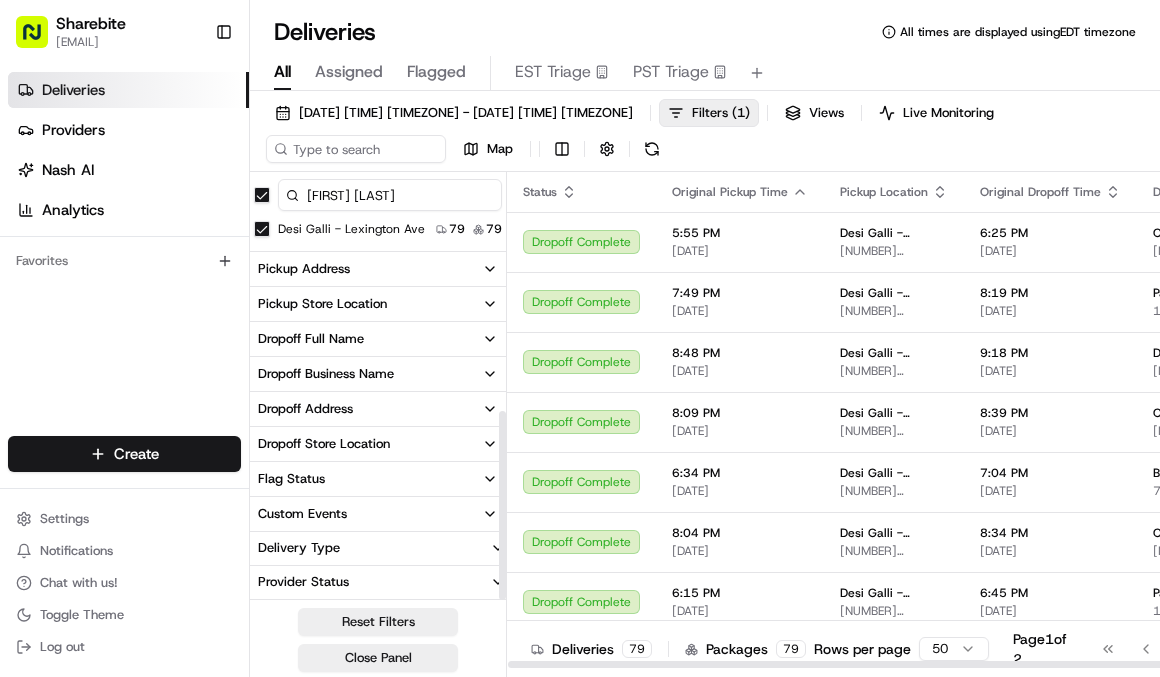click on "[DATE] [TIME] [TIMEZONE] Filters Views Live Monitoring Map" at bounding box center [705, 135] 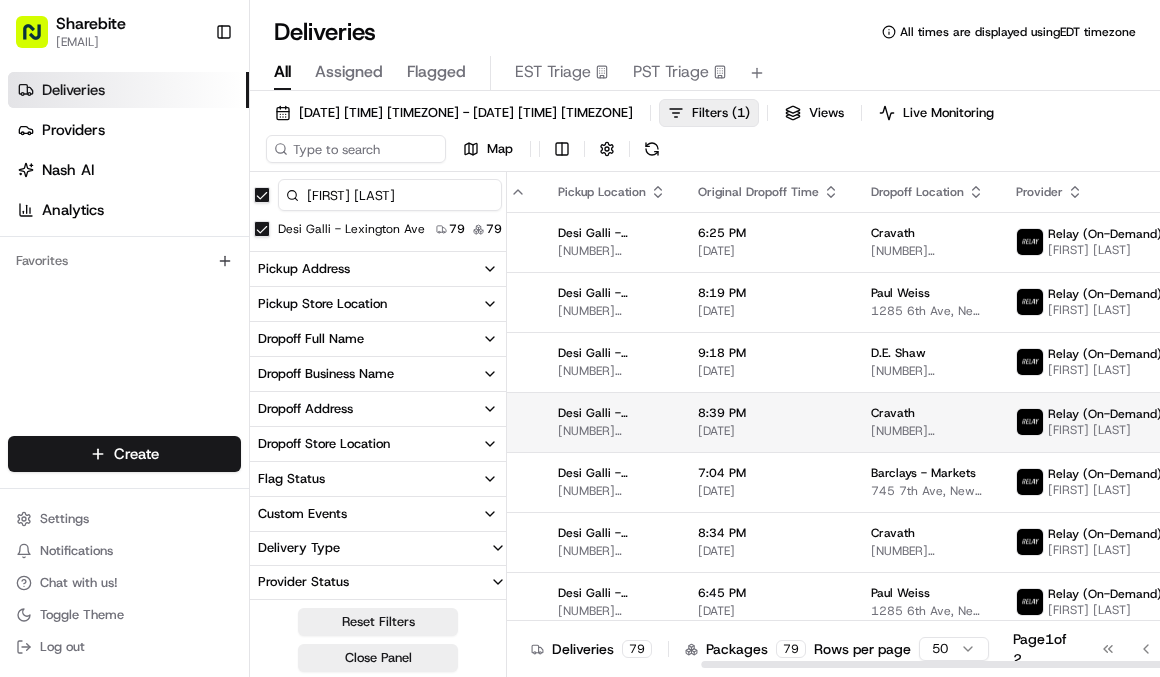 scroll, scrollTop: 0, scrollLeft: 322, axis: horizontal 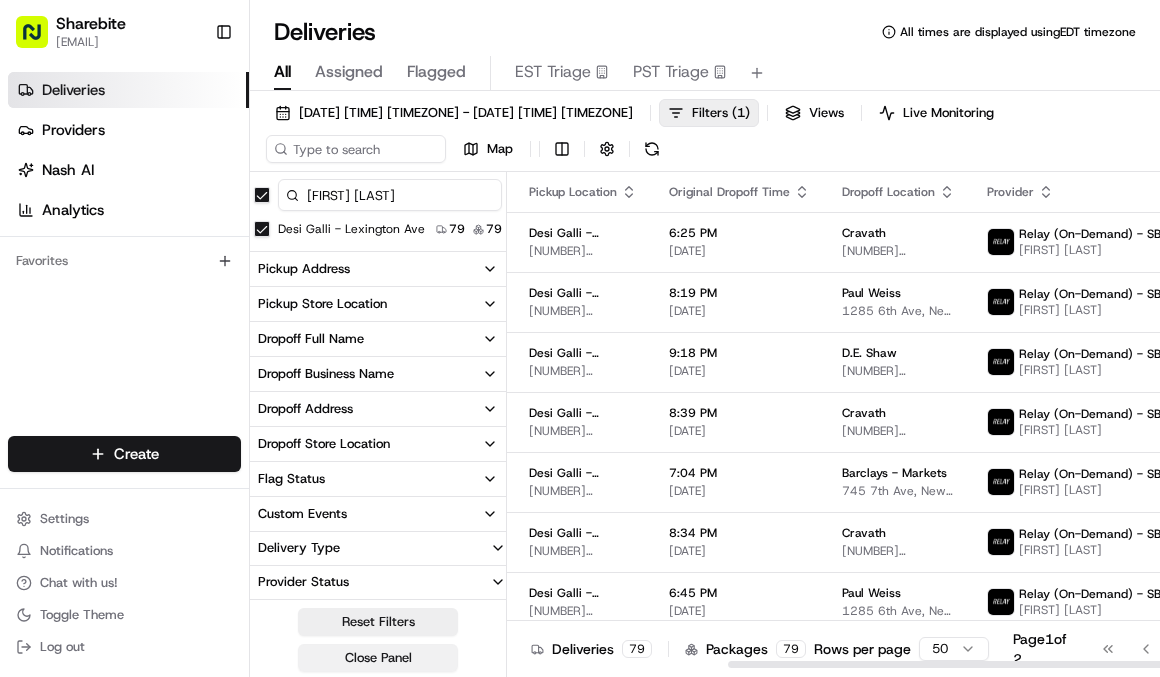 click on "Close Panel" at bounding box center (378, 658) 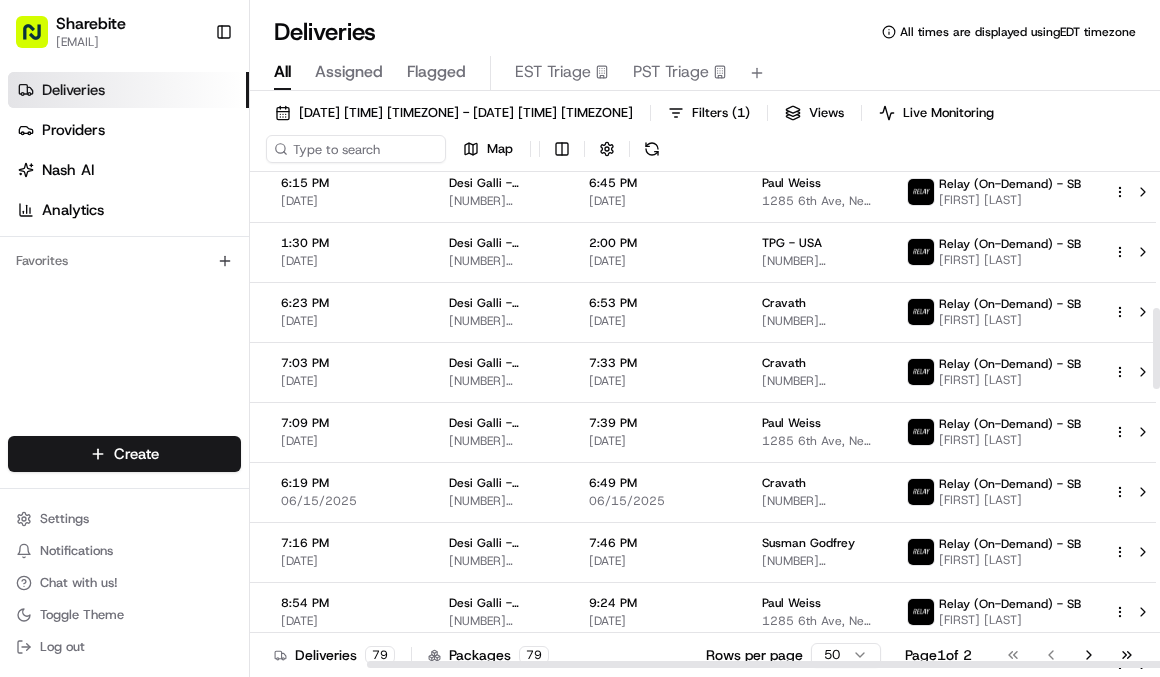 scroll, scrollTop: 0, scrollLeft: 134, axis: horizontal 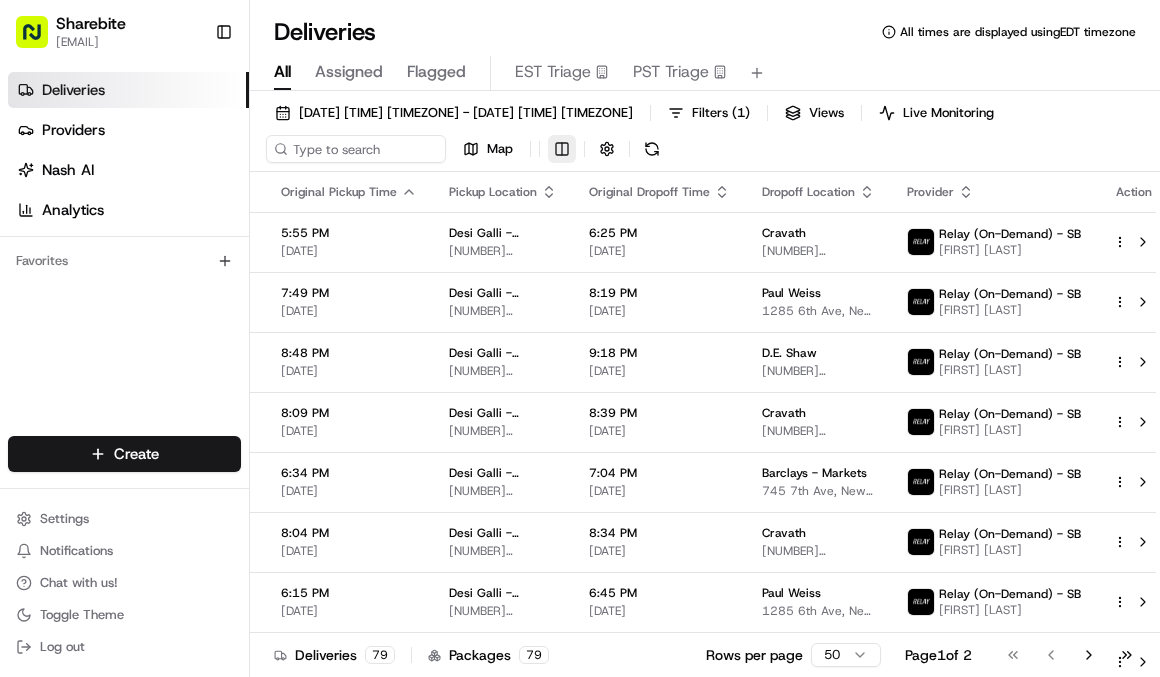 click on "[COMPANY] [EMAIL] Toggle Sidebar Deliveries Providers Nash AI Analytics Favorites Main Menu Members & Organization Organization Users Roles Preferences Customization Tracking Orchestration Automations Locations Pickup Locations Dropoff Locations Billing Billing Refund Requests Integrations Notification Triggers Webhooks API Keys Request Logs Create Settings Notifications Chat with us! Toggle Theme Log out Deliveries All times are displayed using [TIMEZONE] timezone All Assigned Flagged EST Triage PST Triage [DATE] [TIME] [TIMEZONE] - [DATE] [TIME] [TIMEZONE] Filters ( [NUMBER] ) Views Live Monitoring Map Status Original Pickup Time Pickup Location Original Dropoff Time Dropoff Location Provider Action Dropoff Complete [TIME] [DATE] [FIRST] [LAST] [NUMBER] [STREET], [CITY], [STATE] [POSTAL_CODE], [COUNTRY] [TIME] [DATE] [COMPANY] [NUMBER] [STREET], [CITY], [STATE] [POSTAL_CODE], [COUNTRY] Relay (On-Demand) - SB [FIRST] [LAST] Dropoff Complete [TIME] [DATE] [FIRST] [LAST] [TIME] [DATE] [COMPANY] [TIME] [NUMBER]" at bounding box center [580, 338] 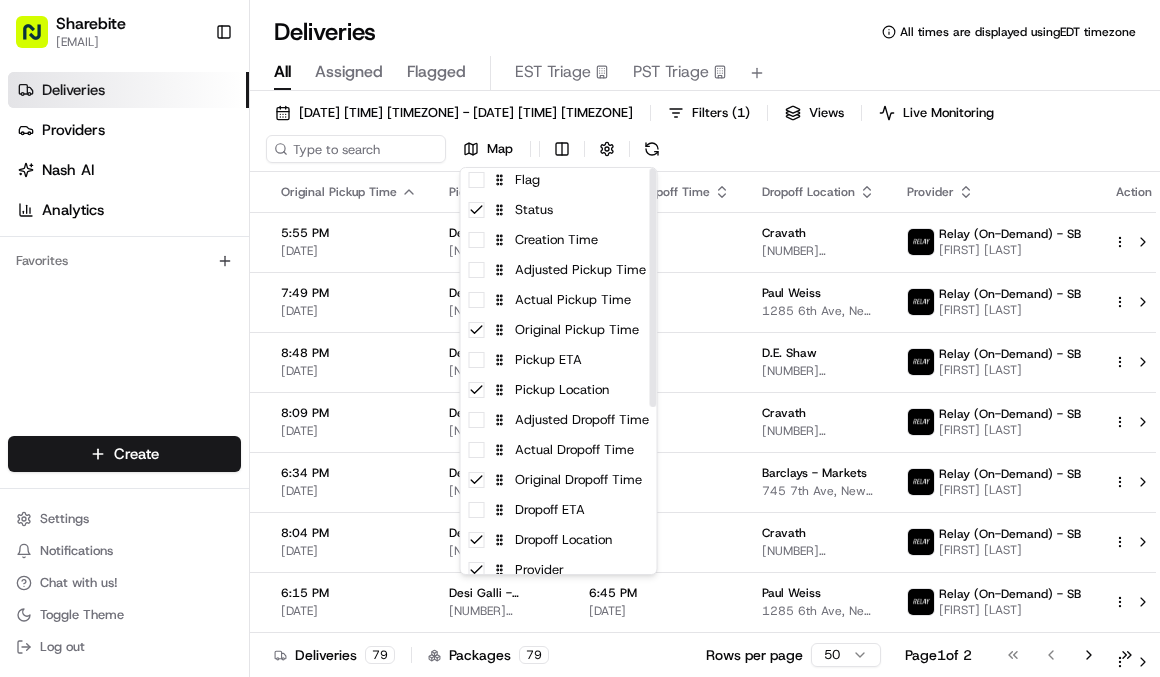 scroll, scrollTop: 0, scrollLeft: 0, axis: both 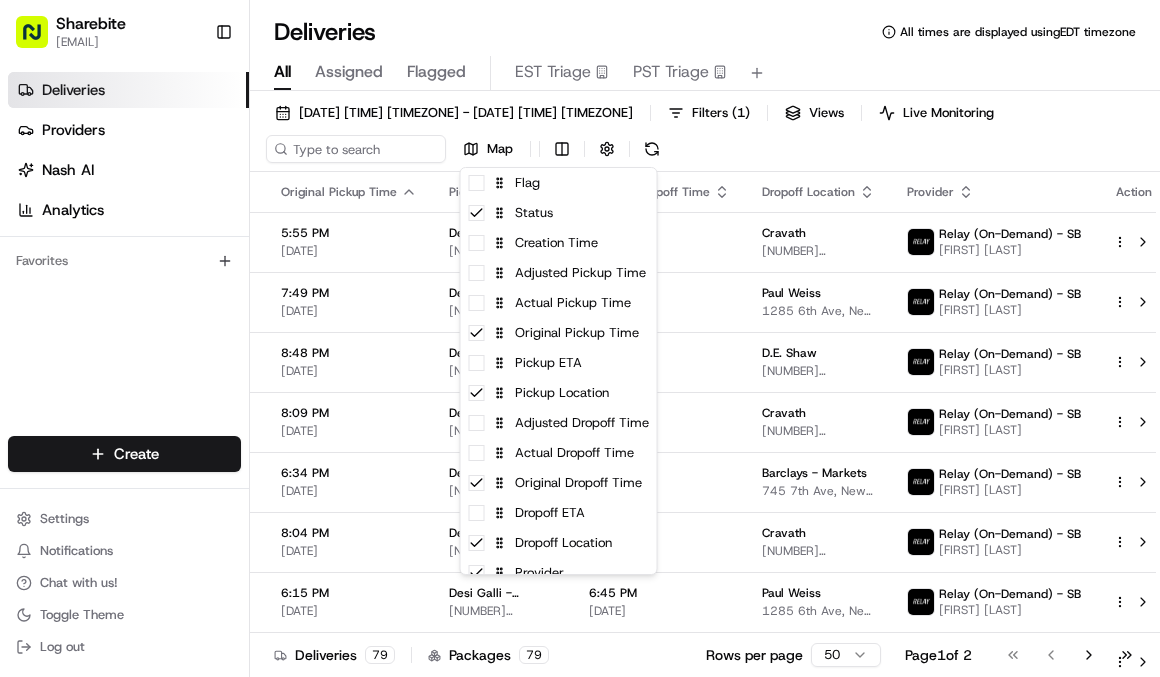 click on "[COMPANY] [EMAIL] Toggle Sidebar Deliveries Providers Nash AI Analytics Favorites Main Menu Members & Organization Organization Users Roles Preferences Customization Tracking Orchestration Automations Locations Pickup Locations Dropoff Locations Billing Billing Refund Requests Integrations Notification Triggers Webhooks API Keys Request Logs Create Settings Notifications Chat with us! Toggle Theme Log out Deliveries All times are displayed using [TIMEZONE] timezone All Assigned Flagged EST Triage PST Triage [DATE] [TIME] [TIMEZONE] - [DATE] [TIME] [TIMEZONE] Filters ( [NUMBER] ) Views Live Monitoring Map Status Original Pickup Time Pickup Location Original Dropoff Time Dropoff Location Provider Action Dropoff Complete [TIME] [DATE] [FIRST] [LAST] [NUMBER] [STREET], [CITY], [STATE] [POSTAL_CODE], [COUNTRY] [TIME] [DATE] [COMPANY] [NUMBER] [STREET], [CITY], [STATE] [POSTAL_CODE], [COUNTRY] Relay (On-Demand) - SB [FIRST] [LAST] Dropoff Complete [TIME] [DATE] [FIRST] [LAST] [TIME] [DATE] [COMPANY] [TIME] [NUMBER]" at bounding box center [580, 338] 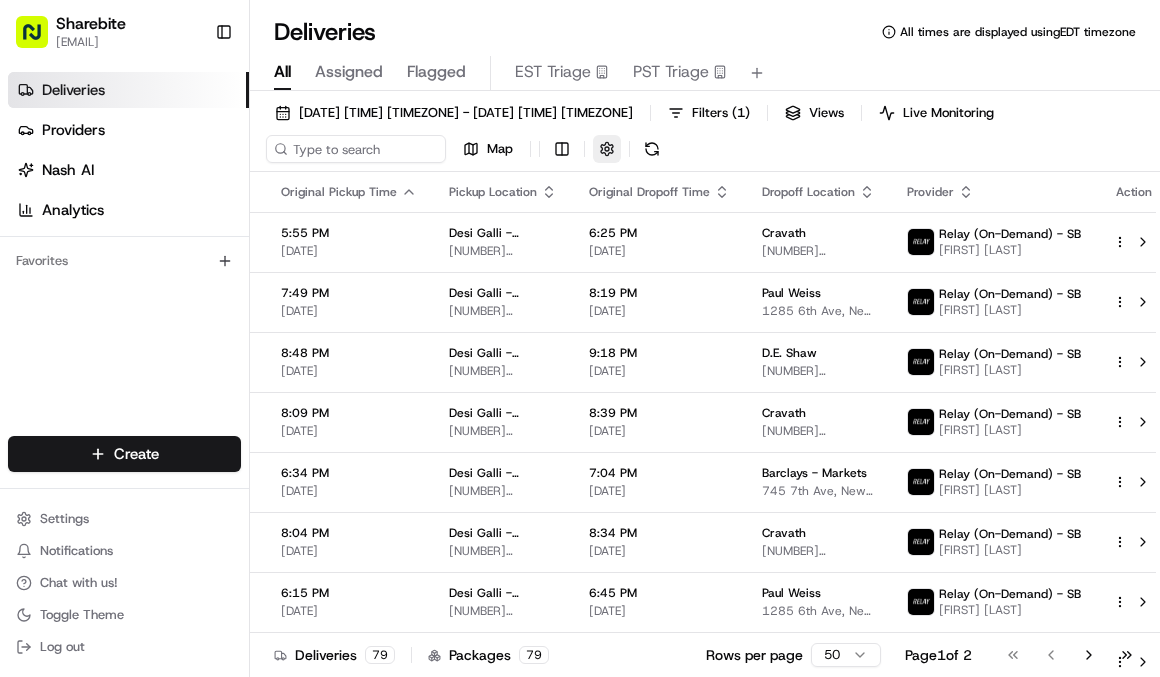 click at bounding box center [607, 149] 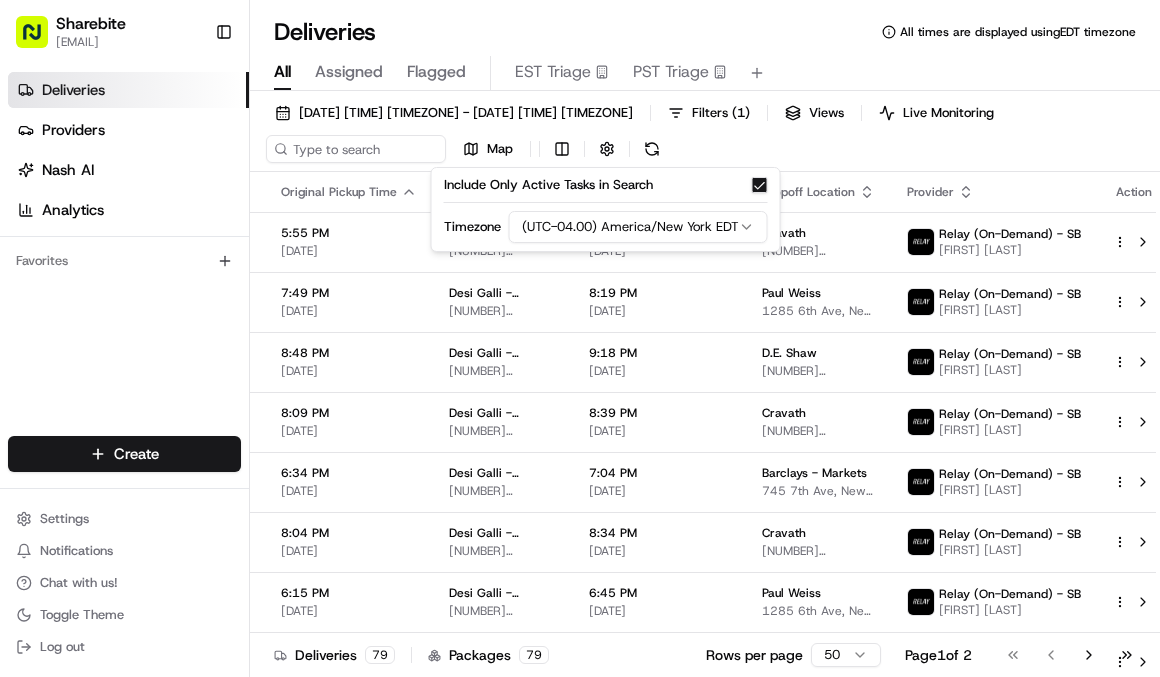 click on "[DATE] [TIME] [TIMEZONE] Filters Views Live Monitoring Map" at bounding box center (705, 135) 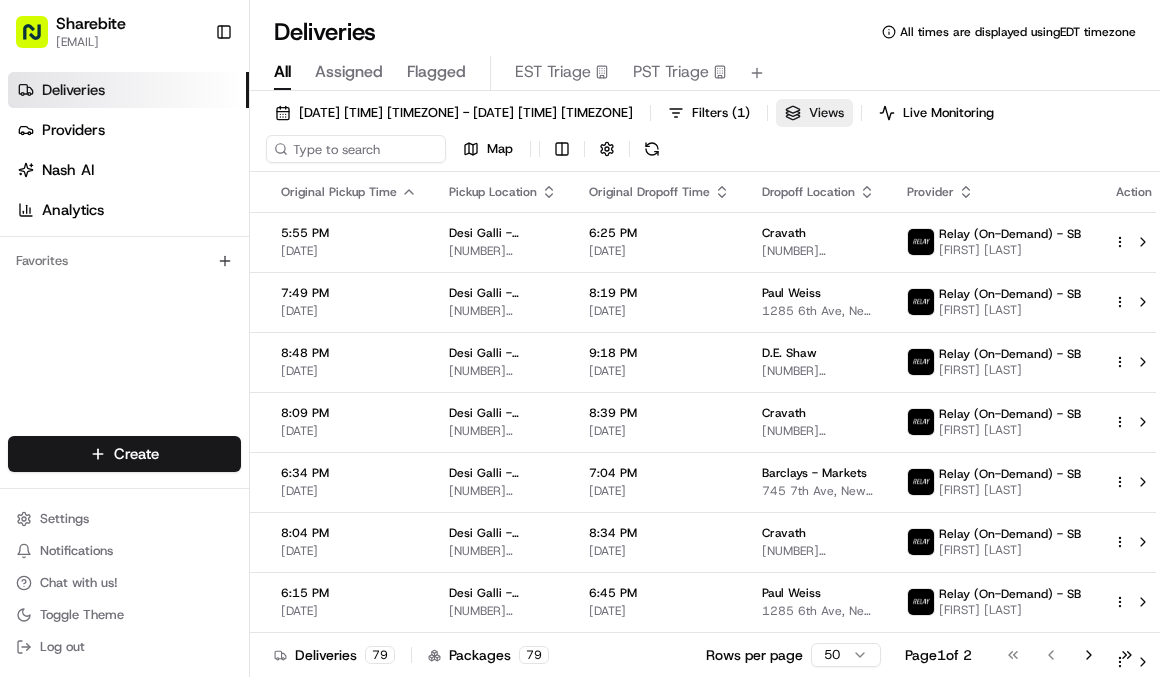 click on "Views" at bounding box center [826, 113] 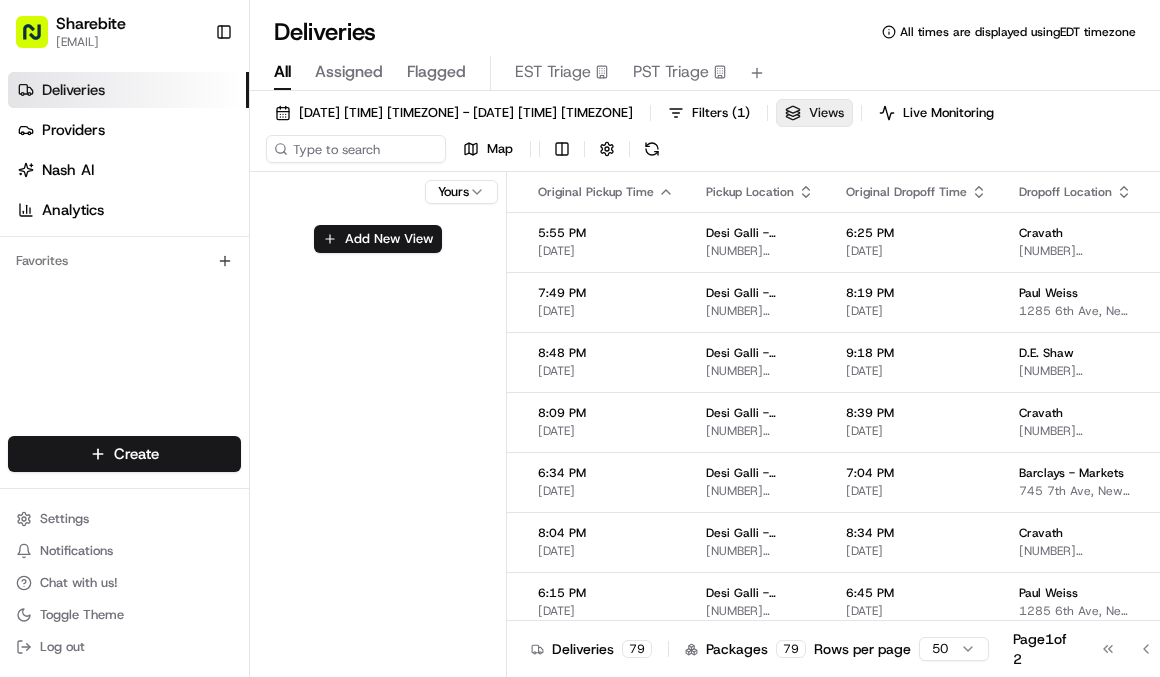 click on "Views" at bounding box center [826, 113] 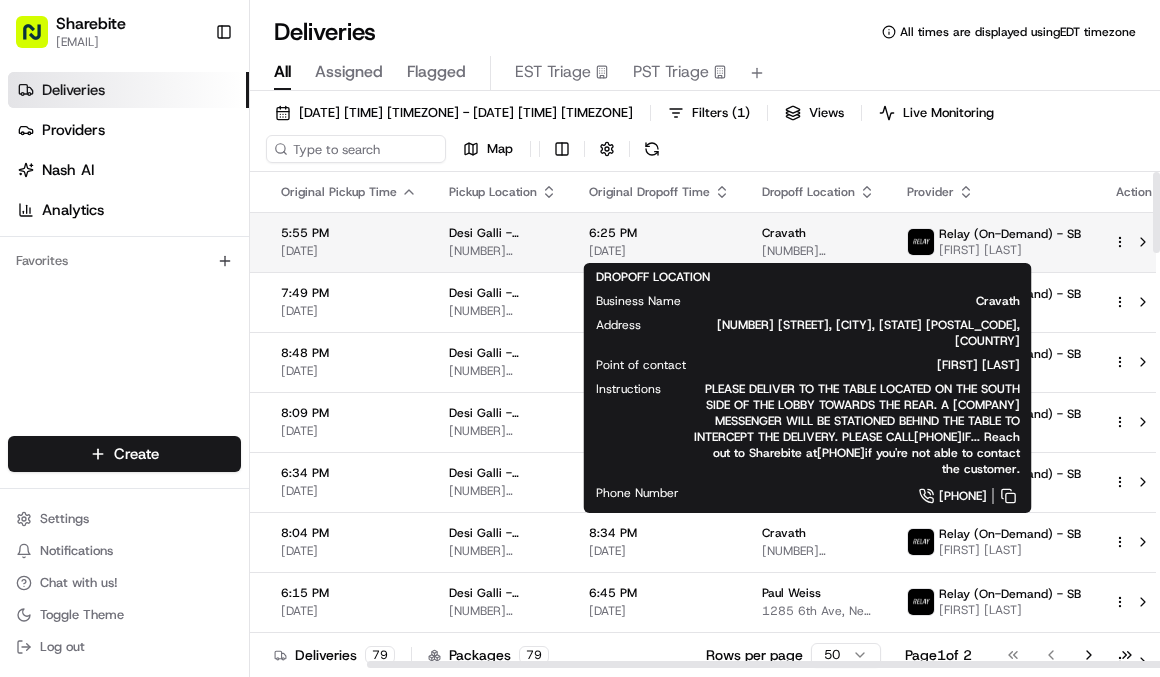 click on "[NUMBER] [STREET], [CITY], [STATE] [POSTAL_CODE], [COUNTRY]" at bounding box center [818, 251] 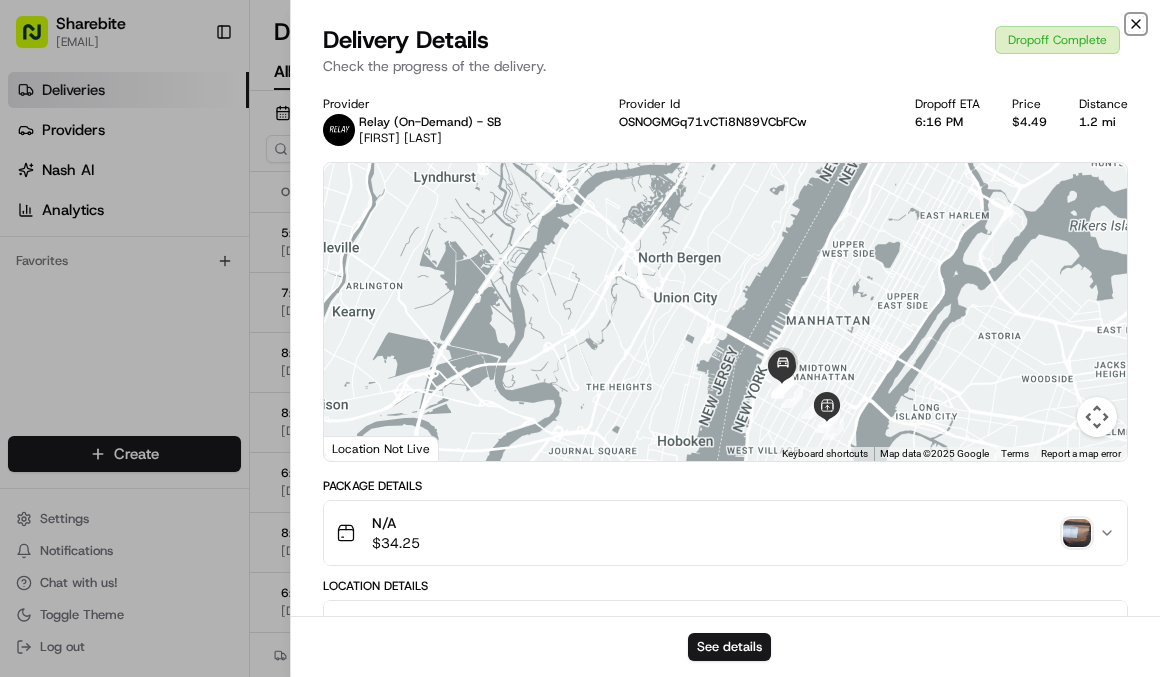 click 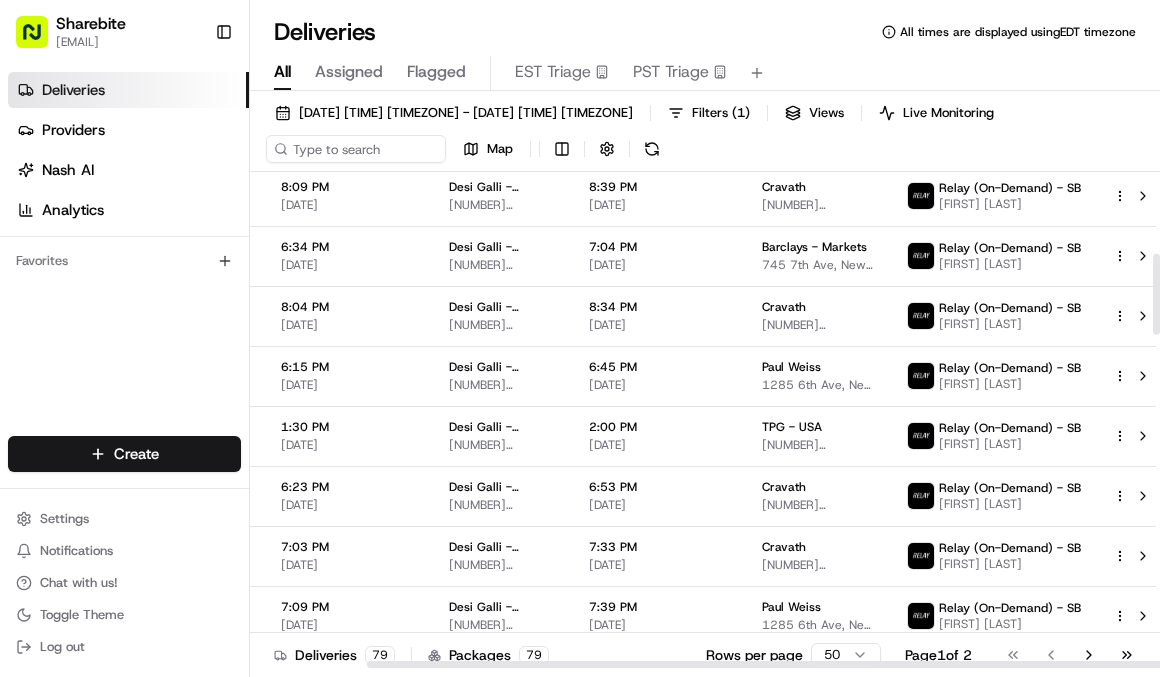 scroll, scrollTop: 0, scrollLeft: 134, axis: horizontal 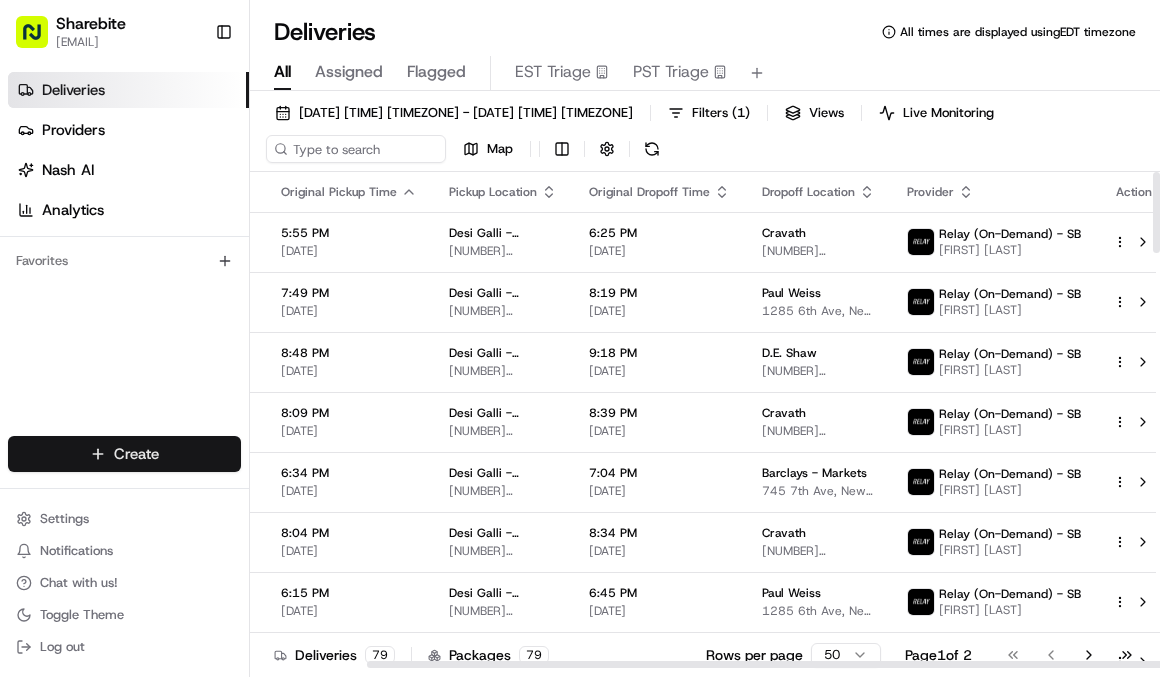 click on "[COMPANY] [EMAIL] Toggle Sidebar Deliveries Providers Nash AI Analytics Favorites Main Menu Members & Organization Organization Users Roles Preferences Customization Tracking Orchestration Automations Locations Pickup Locations Dropoff Locations Billing Billing Refund Requests Integrations Notification Triggers Webhooks API Keys Request Logs Create Settings Notifications Chat with us! Toggle Theme Log out Deliveries All times are displayed using [TIMEZONE] timezone All Assigned Flagged EST Triage PST Triage [DATE] [TIME] [TIMEZONE] - [DATE] [TIME] [TIMEZONE] Filters ( [NUMBER] ) Views Live Monitoring Map Status Original Pickup Time Pickup Location Original Dropoff Time Dropoff Location Provider Action Dropoff Complete [TIME] [DATE] [FIRST] [LAST] [NUMBER] [STREET], [CITY], [STATE] [POSTAL_CODE], [COUNTRY] [TIME] [DATE] [COMPANY] [NUMBER] [STREET], [CITY], [STATE] [POSTAL_CODE], [COUNTRY] Relay (On-Demand) - SB [FIRST] [LAST] Dropoff Complete [TIME] [DATE] [FIRST] [LAST] [TIME] [DATE] [COMPANY] [TIME] [NUMBER]" at bounding box center (580, 338) 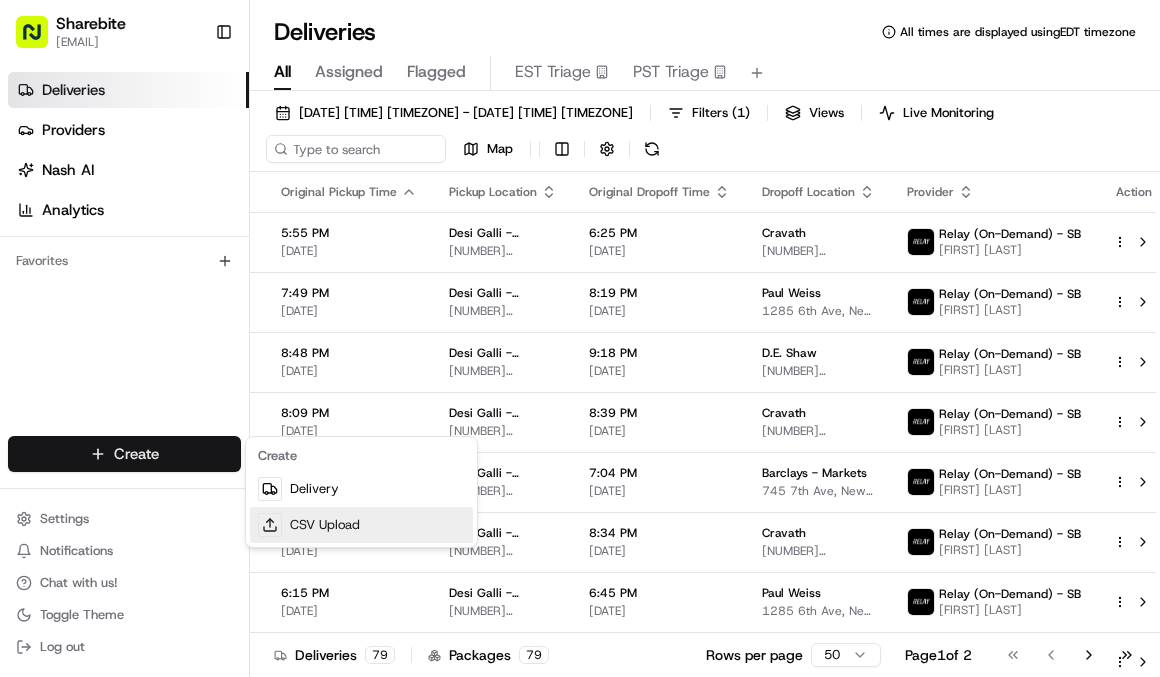 click on "CSV Upload" at bounding box center (361, 525) 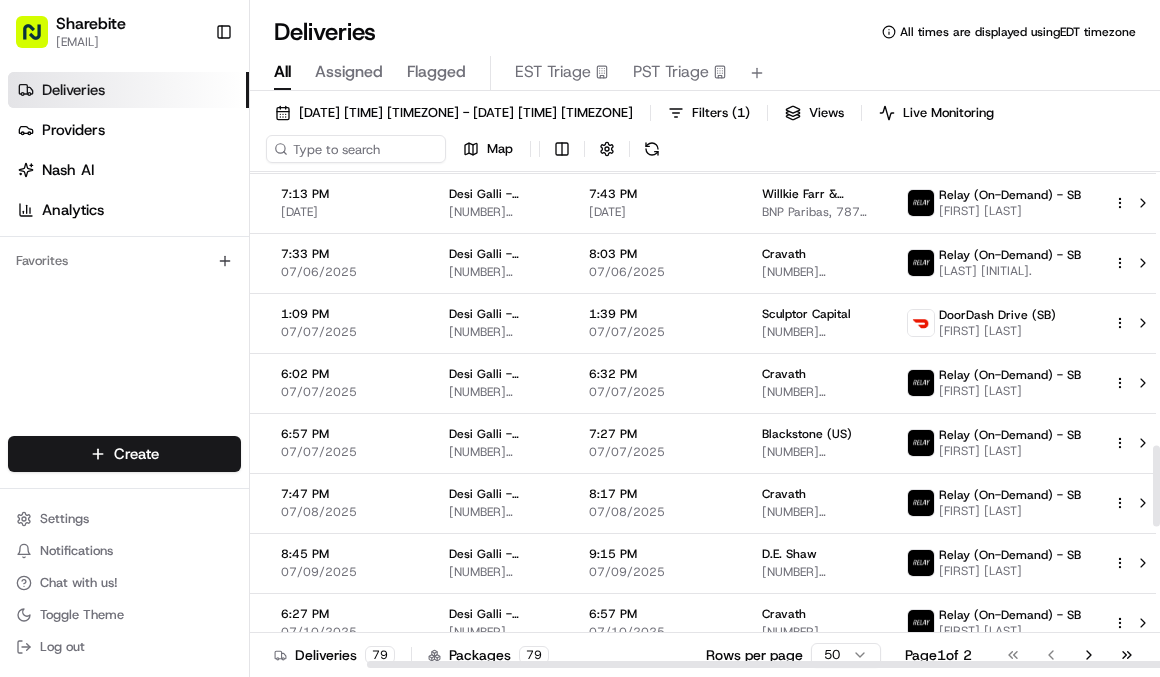 scroll, scrollTop: 2548, scrollLeft: 134, axis: both 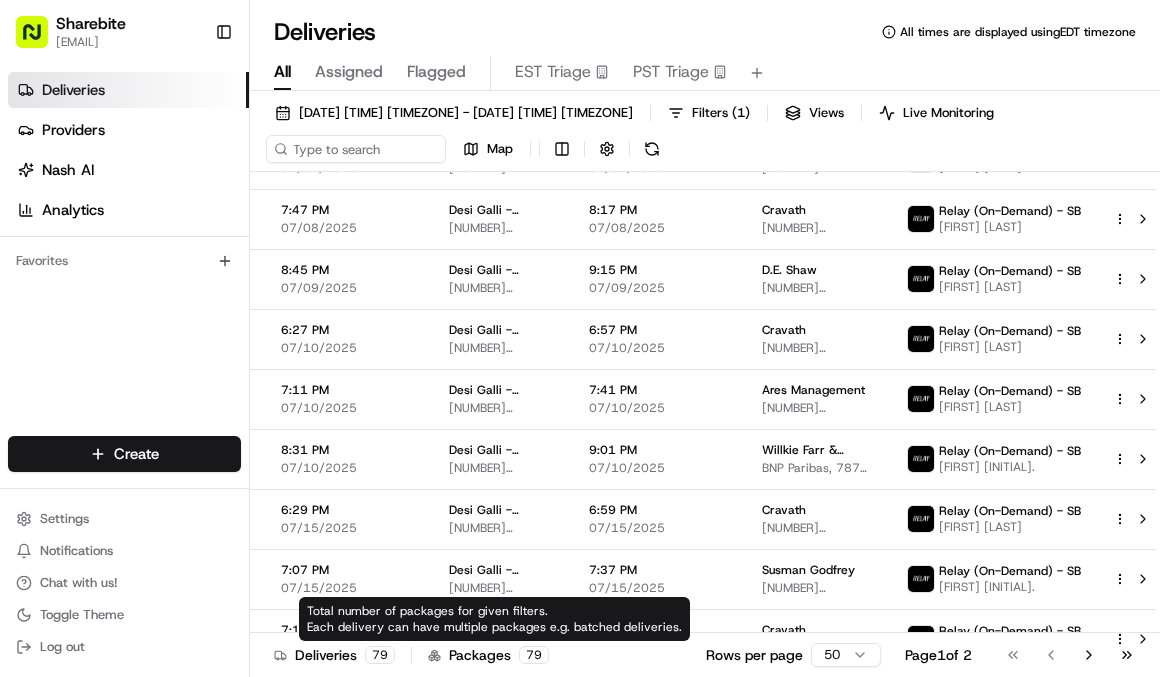 click on "[COMPANY] [NUMBER]" at bounding box center [488, 655] 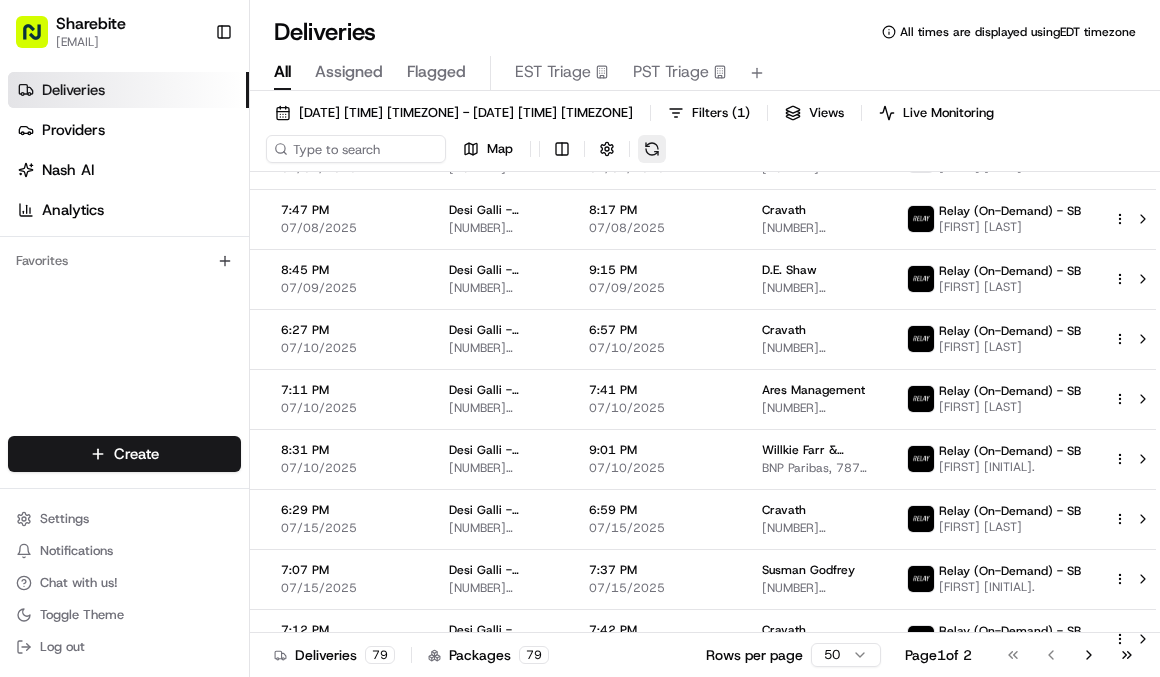 click at bounding box center [652, 149] 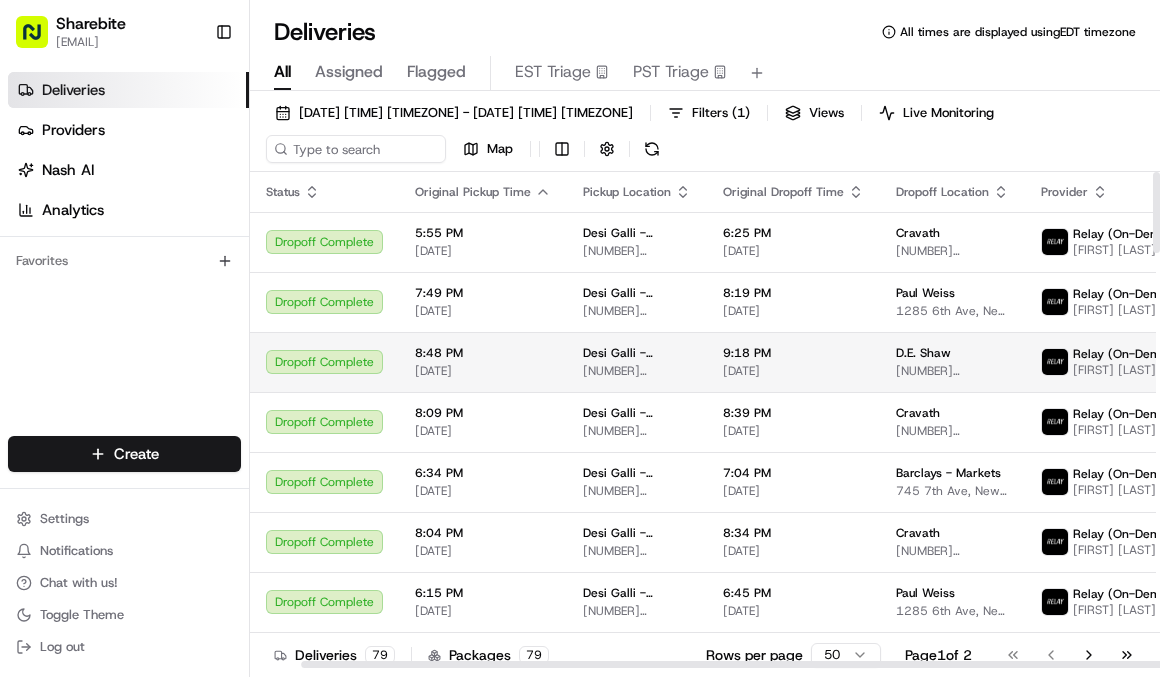 scroll, scrollTop: 0, scrollLeft: 134, axis: horizontal 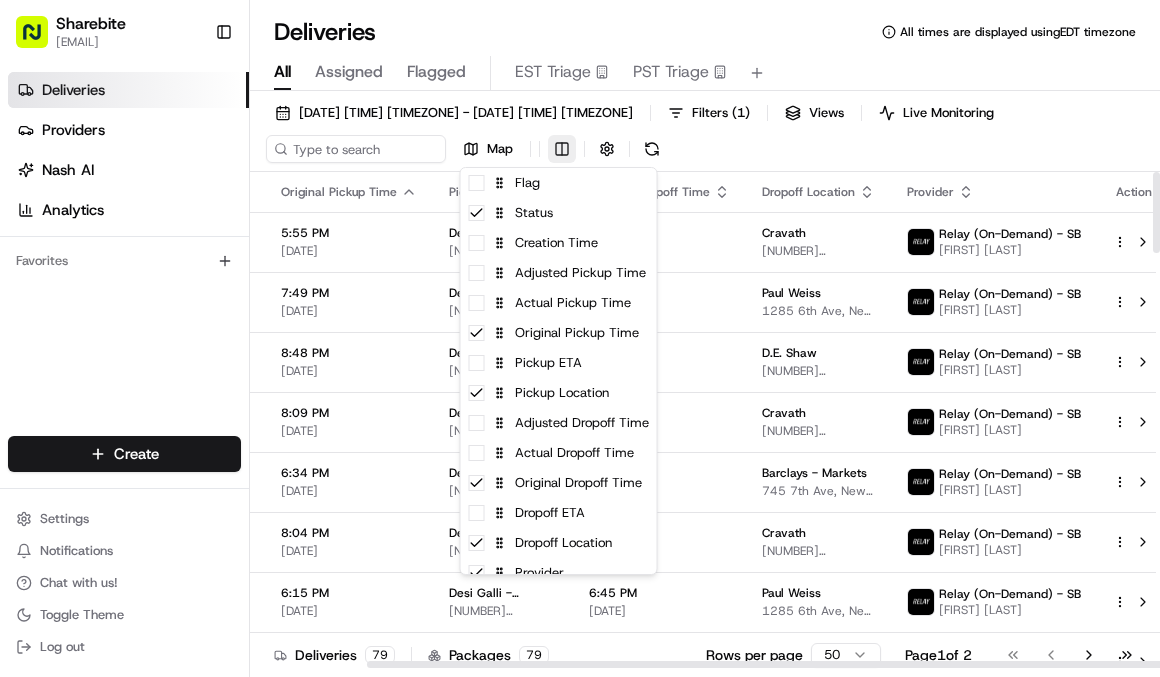 click on "[COMPANY] [EMAIL] Toggle Sidebar Deliveries Providers Nash AI Analytics Favorites Main Menu Members & Organization Organization Users Roles Preferences Customization Tracking Orchestration Automations Locations Pickup Locations Dropoff Locations Billing Billing Refund Requests Integrations Notification Triggers Webhooks API Keys Request Logs Create Settings Notifications Chat with us! Toggle Theme Log out Deliveries All times are displayed using [TIMEZONE] timezone All Assigned Flagged EST Triage PST Triage [DATE] [TIME] [TIMEZONE] - [DATE] [TIME] [TIMEZONE] Filters ( [NUMBER] ) Views Live Monitoring Map Status Original Pickup Time Pickup Location Original Dropoff Time Dropoff Location Provider Action Dropoff Complete [TIME] [DATE] [FIRST] [LAST] [NUMBER] [STREET], [CITY], [STATE] [POSTAL_CODE], [COUNTRY] [TIME] [DATE] [COMPANY] [NUMBER] [STREET], [CITY], [STATE] [POSTAL_CODE], [COUNTRY] Relay (On-Demand) - SB [FIRST] [LAST] Dropoff Complete [TIME] [DATE] [FIRST] [LAST] [TIME] [DATE] [COMPANY] [TIME] [NUMBER]" at bounding box center [580, 338] 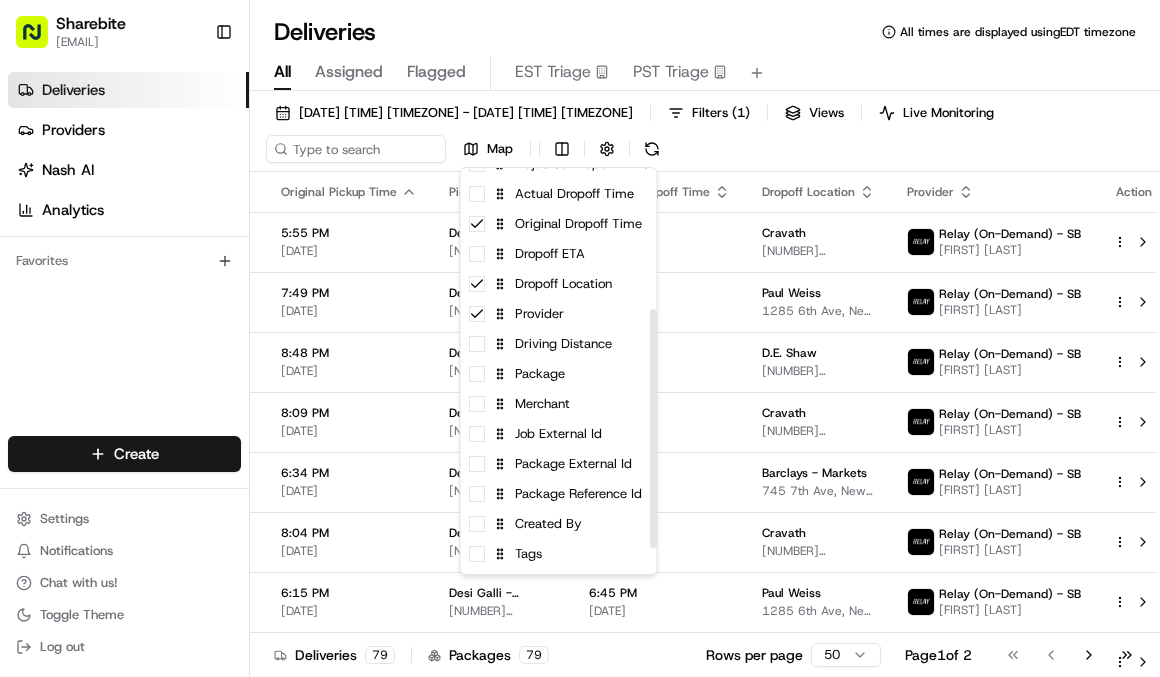 scroll, scrollTop: 284, scrollLeft: 0, axis: vertical 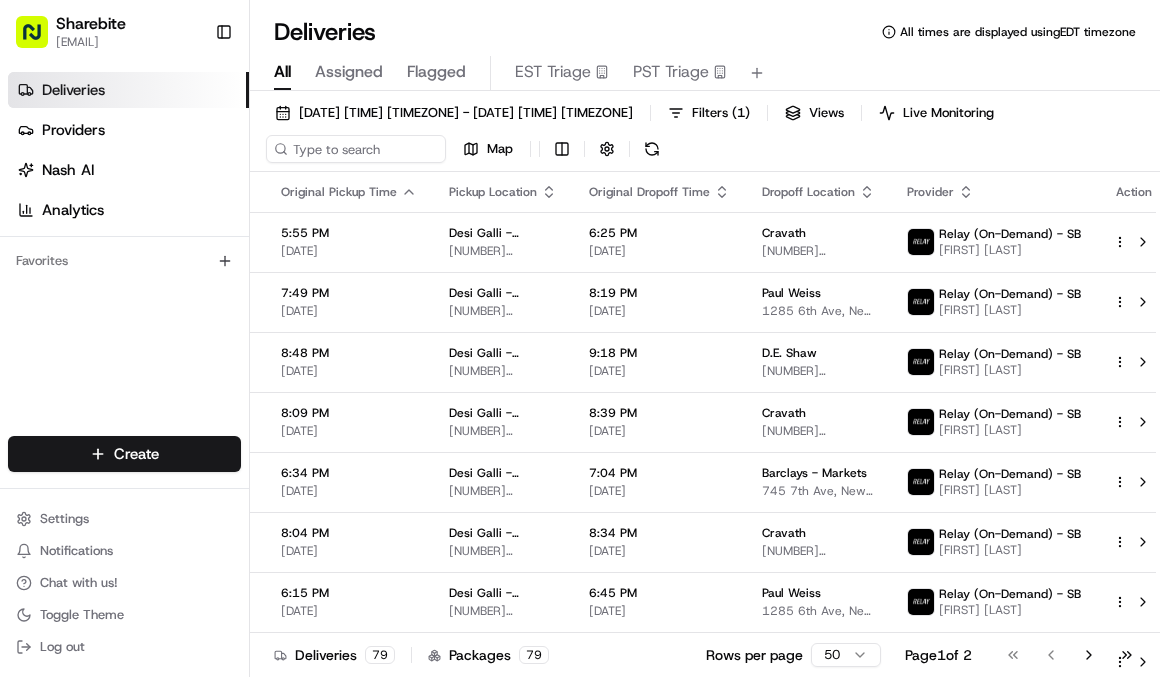 click on "[COMPANY] [EMAIL] Toggle Sidebar Deliveries Providers Nash AI Analytics Favorites Main Menu Members & Organization Organization Users Roles Preferences Customization Tracking Orchestration Automations Locations Pickup Locations Dropoff Locations Billing Billing Refund Requests Integrations Notification Triggers Webhooks API Keys Request Logs Create Settings Notifications Chat with us! Toggle Theme Log out Deliveries All times are displayed using [TIMEZONE] timezone All Assigned Flagged EST Triage PST Triage [DATE] [TIME] [TIMEZONE] - [DATE] [TIME] [TIMEZONE] Filters ( [NUMBER] ) Views Live Monitoring Map Status Original Pickup Time Pickup Location Original Dropoff Time Dropoff Location Provider Action Dropoff Complete [TIME] [DATE] [FIRST] [LAST] [NUMBER] [STREET], [CITY], [STATE] [POSTAL_CODE], [COUNTRY] [TIME] [DATE] [COMPANY] [NUMBER] [STREET], [CITY], [STATE] [POSTAL_CODE], [COUNTRY] Relay (On-Demand) - SB [FIRST] [LAST] Dropoff Complete [TIME] [DATE] [FIRST] [LAST] [TIME] [DATE] [COMPANY] [TIME] [NUMBER]" at bounding box center [580, 338] 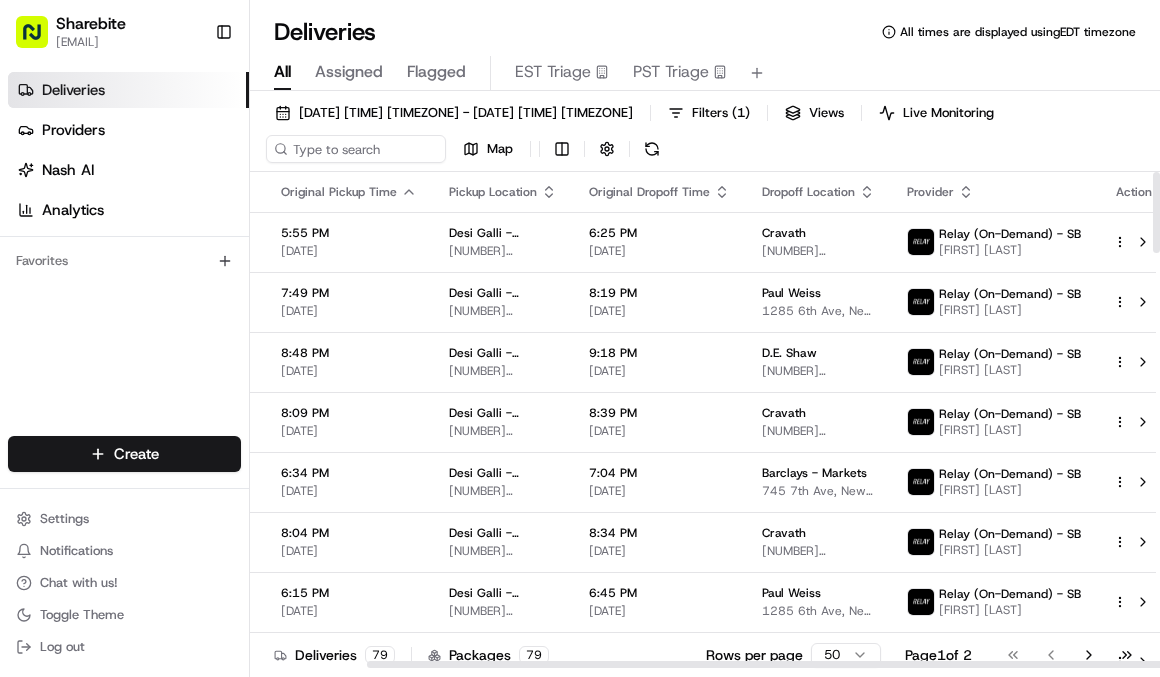 type 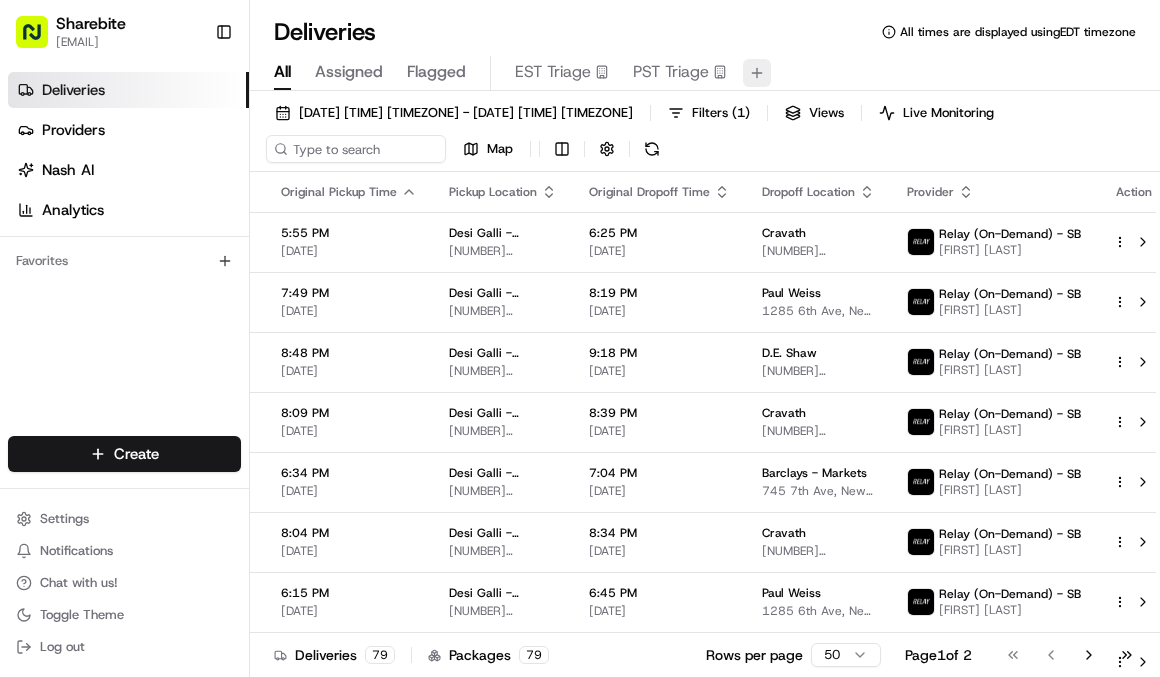 click at bounding box center (757, 73) 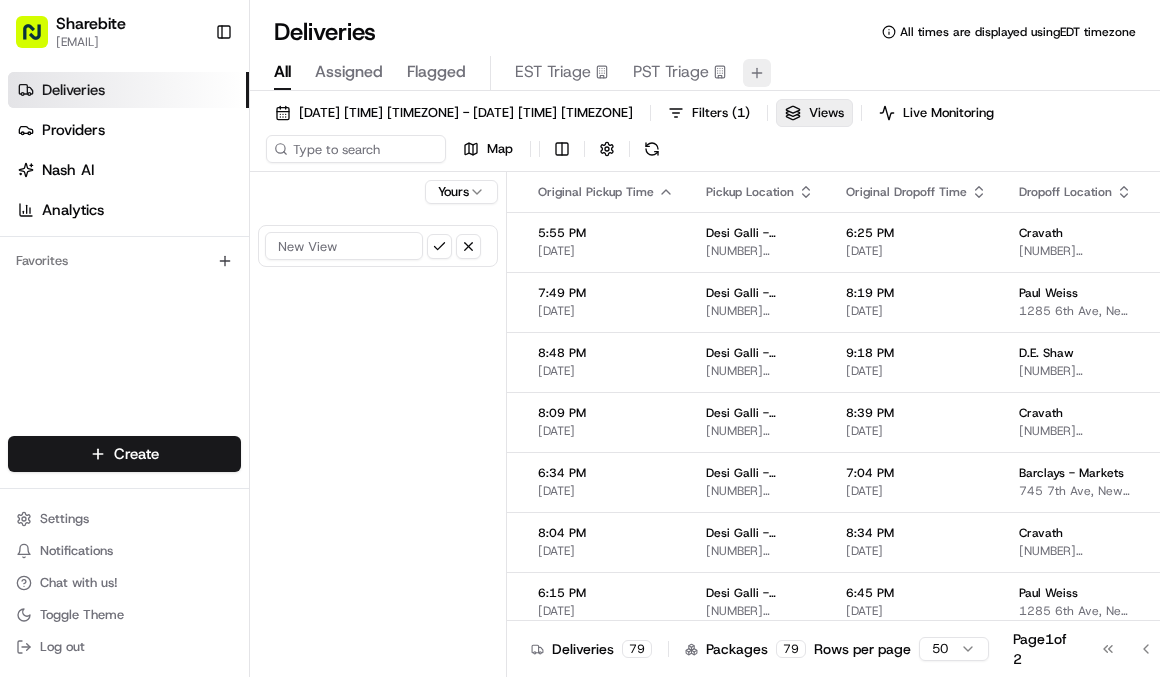 click at bounding box center (757, 73) 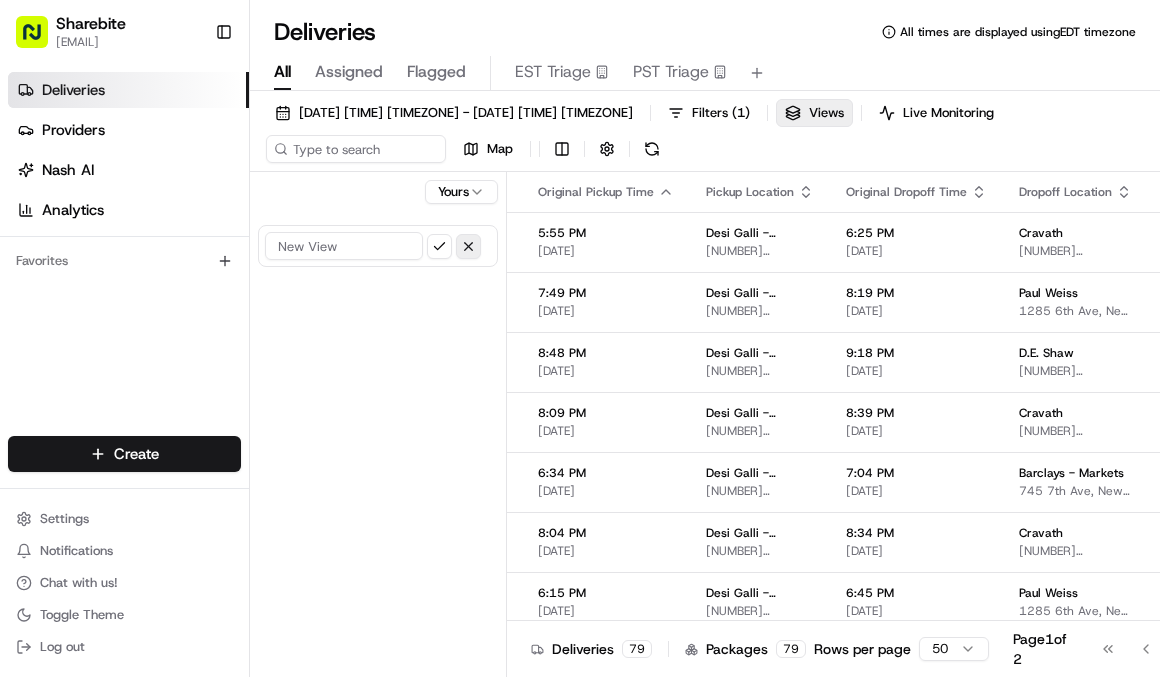 click at bounding box center [468, 246] 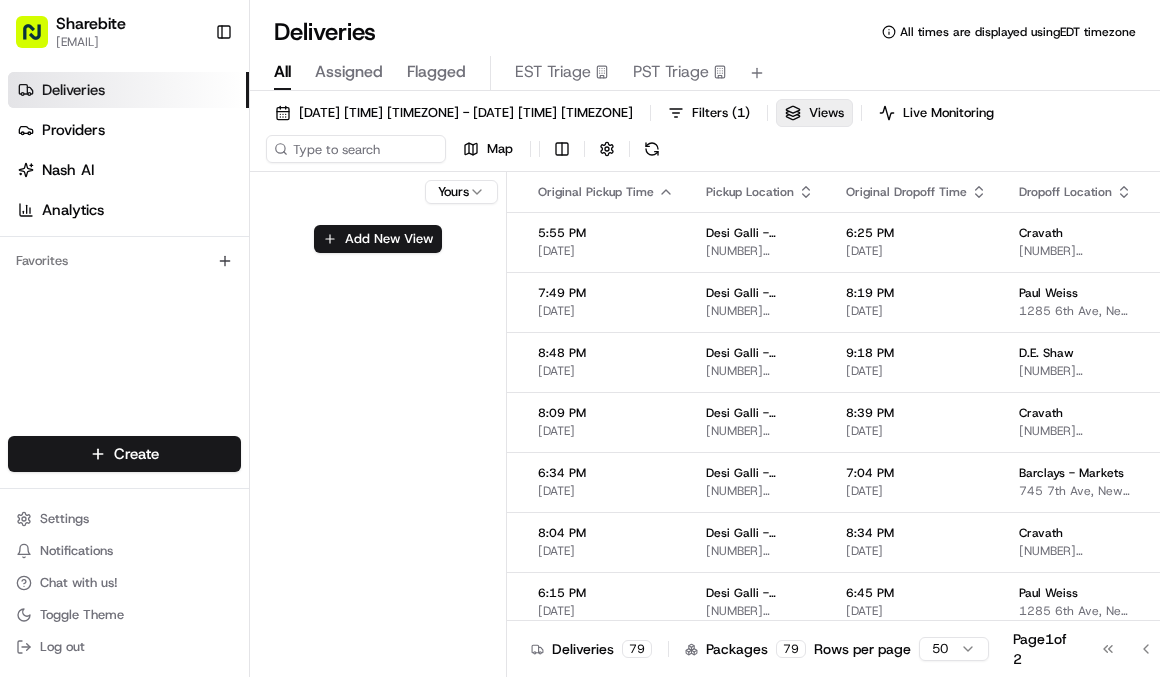 click on "Sharebite [EMAIL] Toggle Sidebar Deliveries Providers Nash AI Analytics Favorites Main Menu Members & Organization Organization Users Roles Preferences Customization Tracking Orchestration Automations Locations Pickup Locations Dropoff Locations Billing Billing Refund Requests Integrations Notification Triggers Webhooks API Keys Request Logs Create Settings Notifications Chat with us! Toggle Theme Log out Deliveries All times are displayed using EDT timezone All Assigned Flagged EST Triage PST Triage 06/01/2025 12:00 AM - 08/06/2025 11:59 PM Filters ( 1 ) Views Live Monitoring Map Yours Add New View Status Original Pickup Time Pickup Location Original Dropoff Time Dropoff Location Provider Action Dropoff Complete 5:55 PM 06/01/2025 Desi Galli - Lexington Ave 101 Lexington Ave, New York, NY 10016, USA 6:25 PM 06/01/2025 Cravath 375 9th Ave, New York, NY 10001, USA Relay (On-Demand) - SB Luis M. Dropoff Complete 7:49 PM 06/02/2025 Desi Galli - Lexington Ave 8:19 PM 06/02/2025 79" at bounding box center [580, 338] 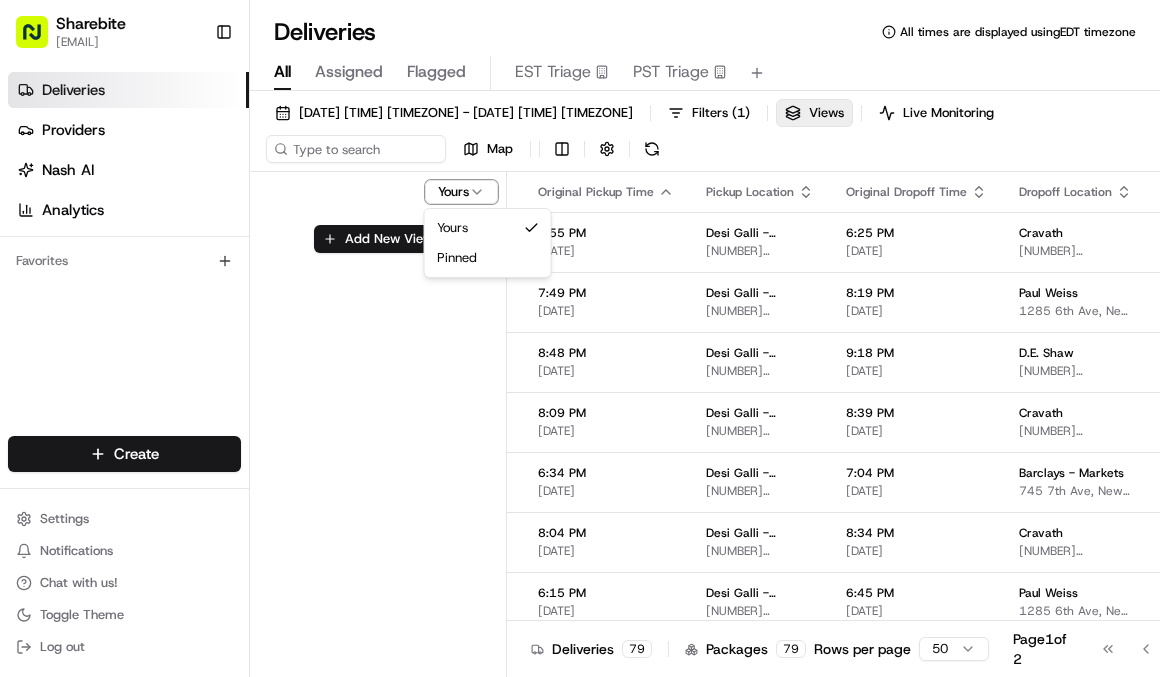 click on "Sharebite [EMAIL] Toggle Sidebar Deliveries Providers Nash AI Analytics Favorites Main Menu Members & Organization Organization Users Roles Preferences Customization Tracking Orchestration Automations Locations Pickup Locations Dropoff Locations Billing Billing Refund Requests Integrations Notification Triggers Webhooks API Keys Request Logs Create Settings Notifications Chat with us! Toggle Theme Log out Deliveries All times are displayed using EDT timezone All Assigned Flagged EST Triage PST Triage 06/01/2025 12:00 AM - 08/06/2025 11:59 PM Filters ( 1 ) Views Live Monitoring Map Yours Add New View Status Original Pickup Time Pickup Location Original Dropoff Time Dropoff Location Provider Action Dropoff Complete 5:55 PM 06/01/2025 Desi Galli - Lexington Ave 101 Lexington Ave, New York, NY 10016, USA 6:25 PM 06/01/2025 Cravath 375 9th Ave, New York, NY 10001, USA Relay (On-Demand) - SB Luis M. Dropoff Complete 7:49 PM 06/02/2025 Desi Galli - Lexington Ave 8:19 PM 06/02/2025 79" at bounding box center (580, 338) 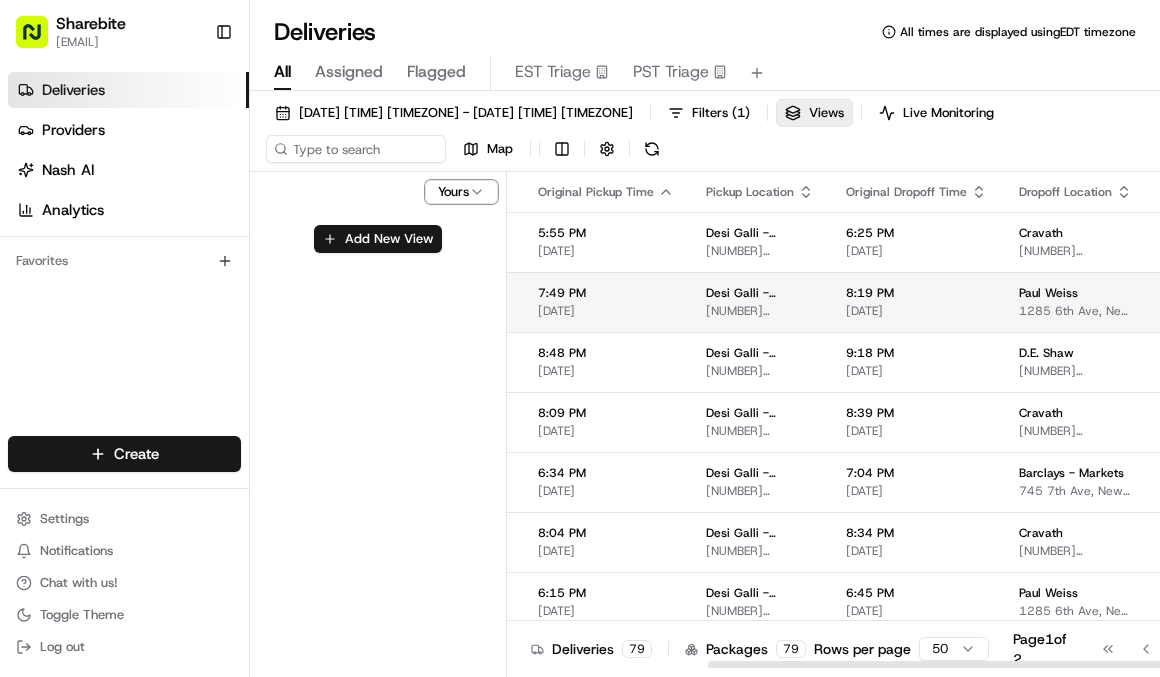 scroll, scrollTop: 0, scrollLeft: 322, axis: horizontal 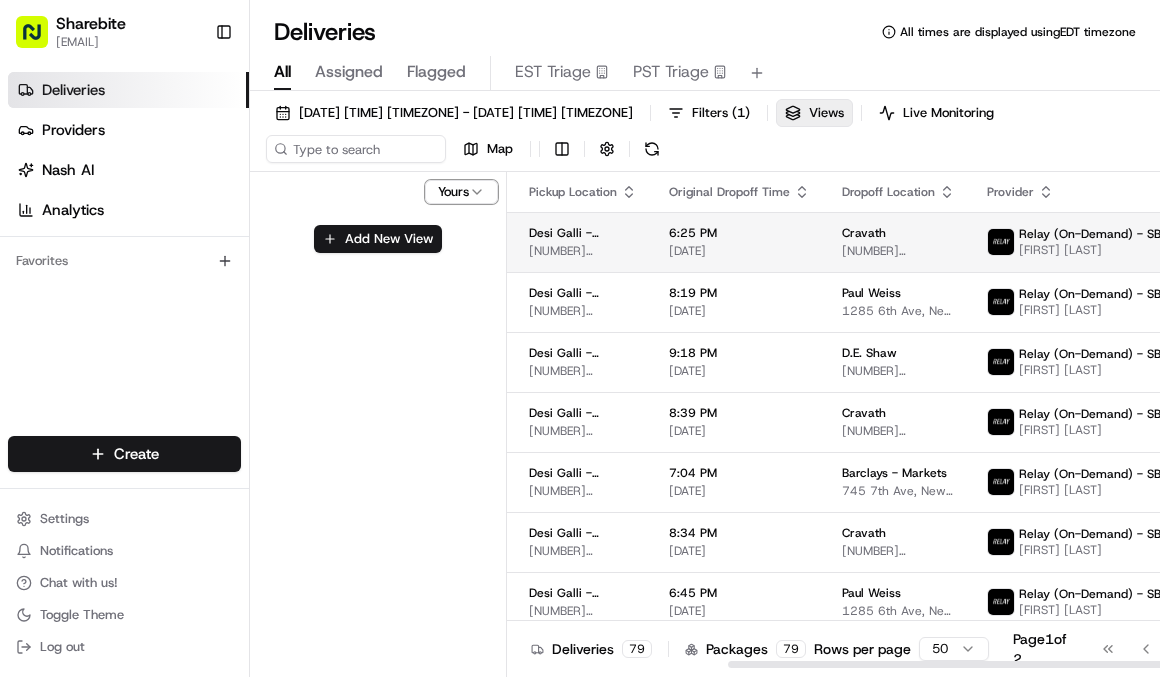 type 